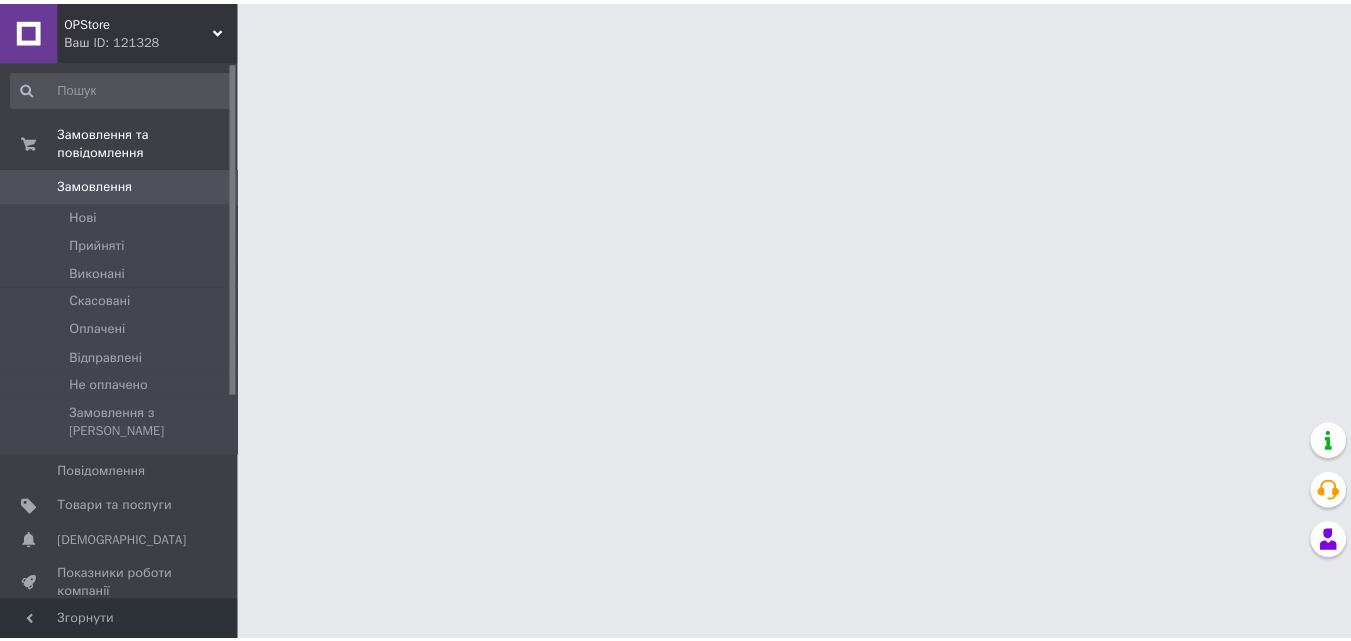 scroll, scrollTop: 0, scrollLeft: 0, axis: both 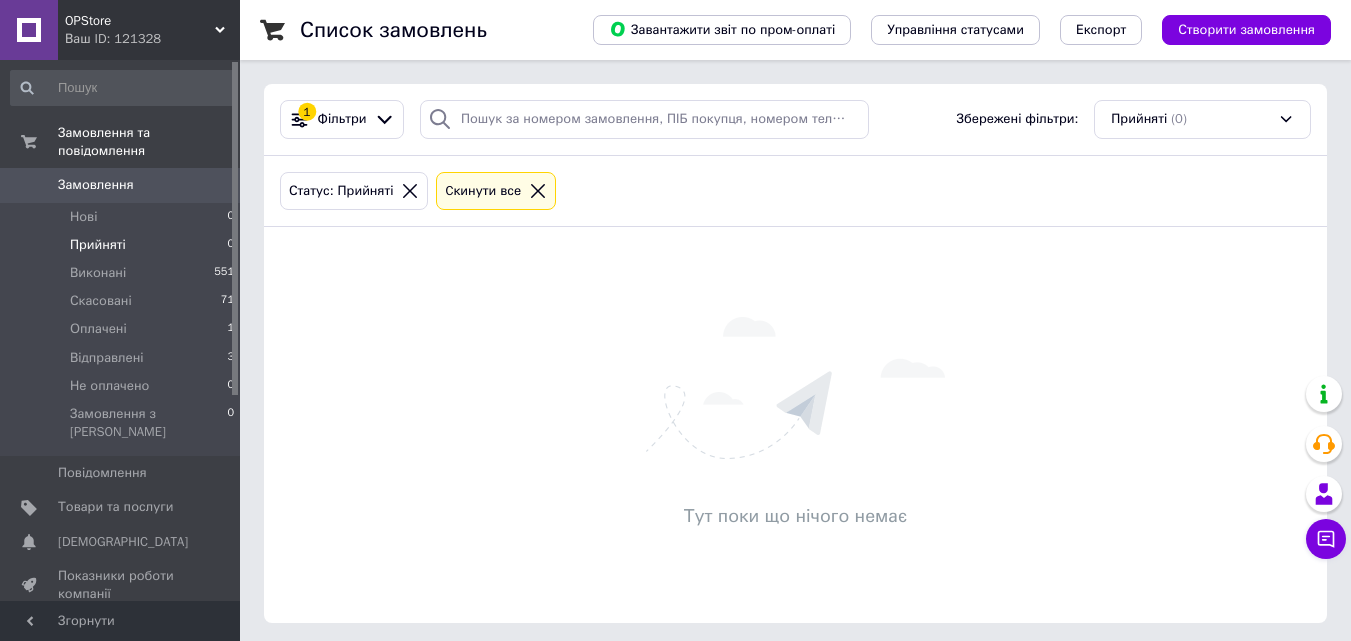 click on "Замовлення" at bounding box center (121, 185) 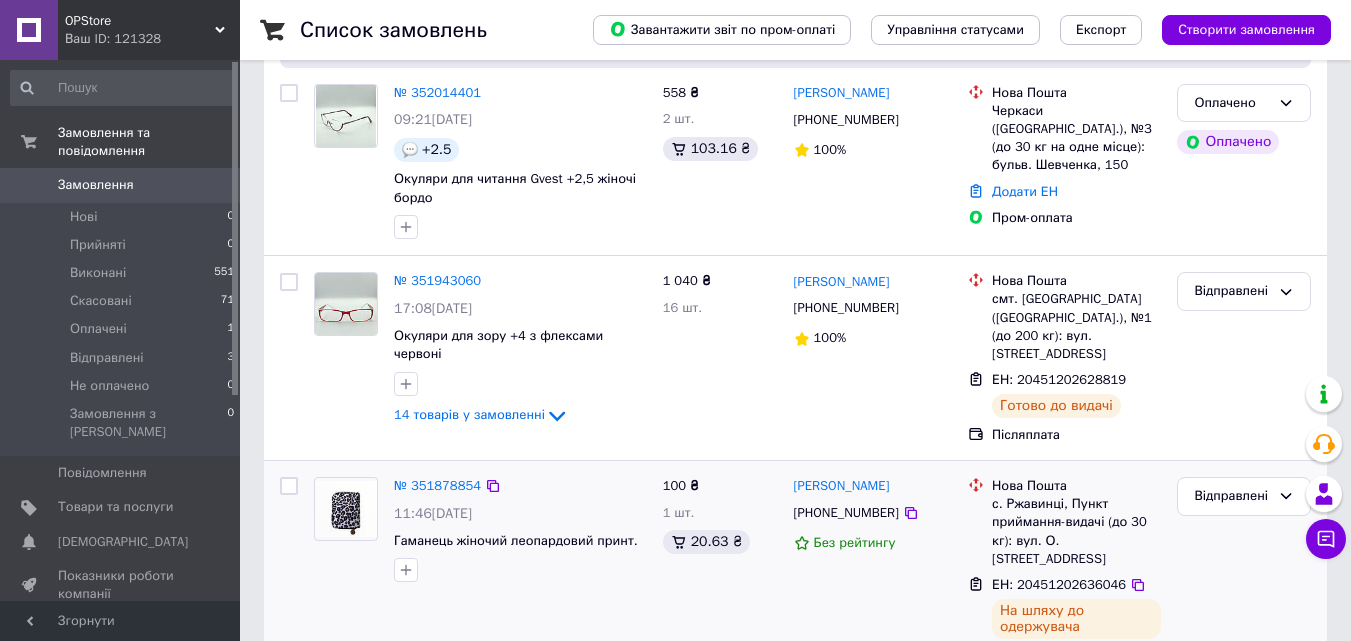 scroll, scrollTop: 300, scrollLeft: 0, axis: vertical 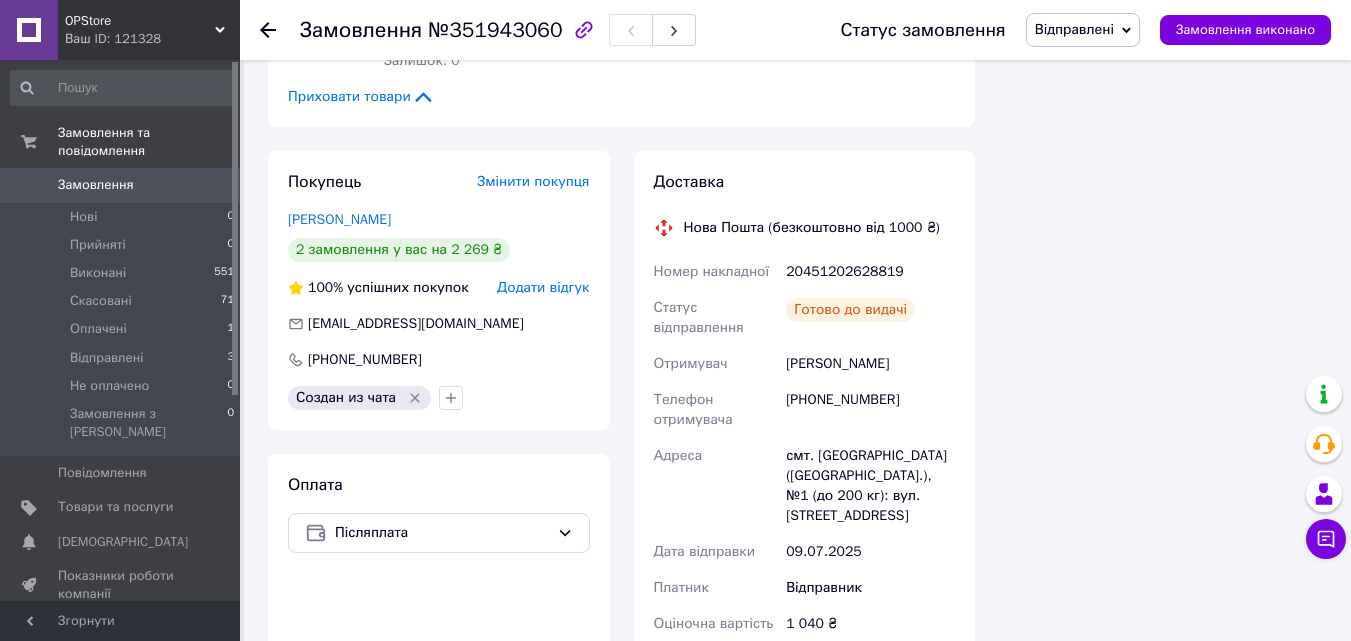 click on "2 замовлення у вас на 2 269 ₴" at bounding box center (399, 250) 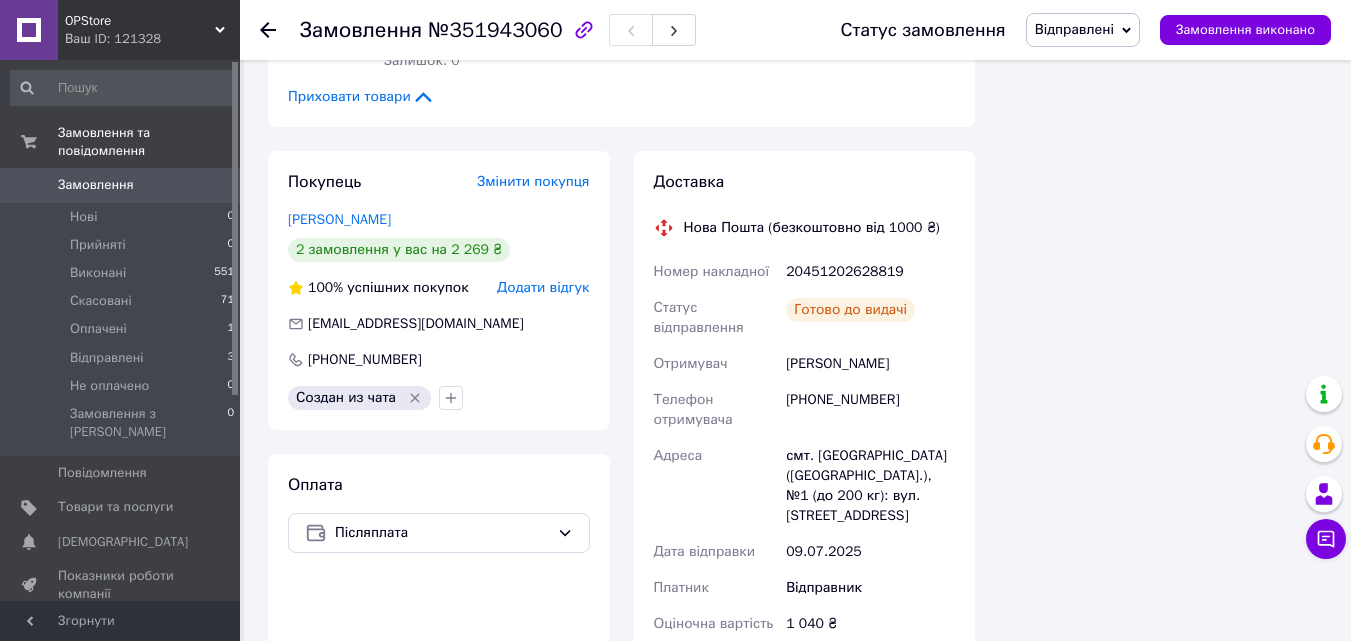 click on "2 замовлення у вас на 2 269 ₴" at bounding box center (399, 250) 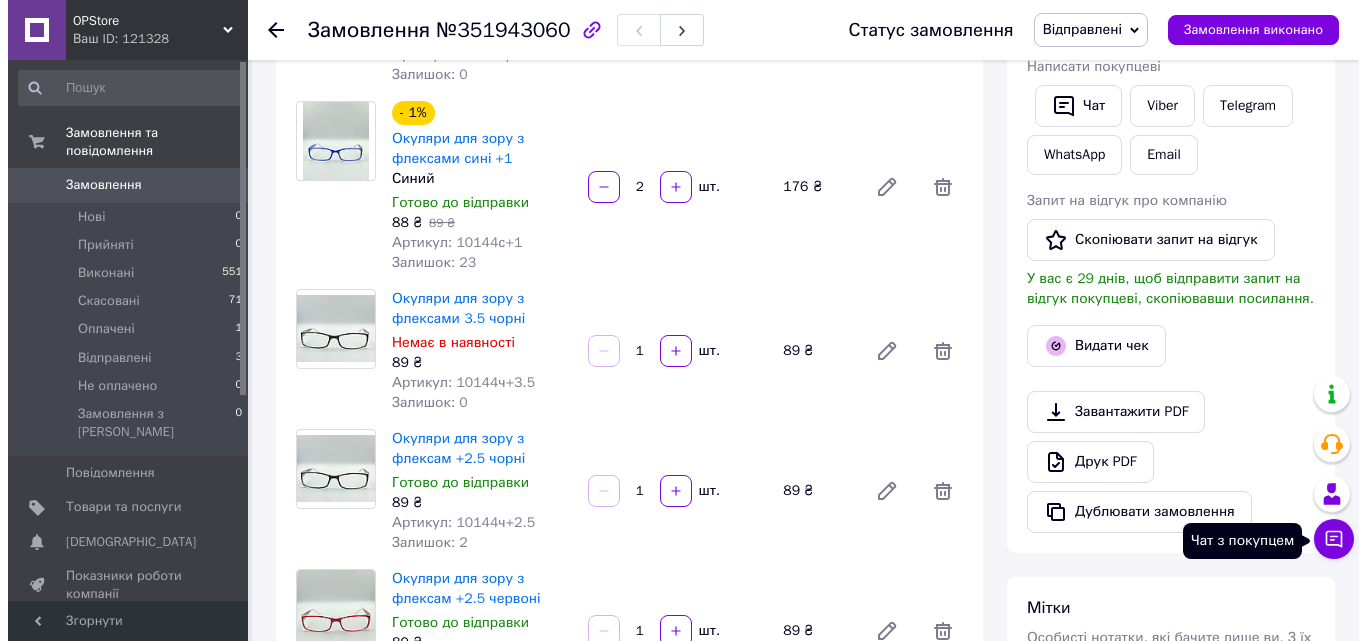 scroll, scrollTop: 300, scrollLeft: 0, axis: vertical 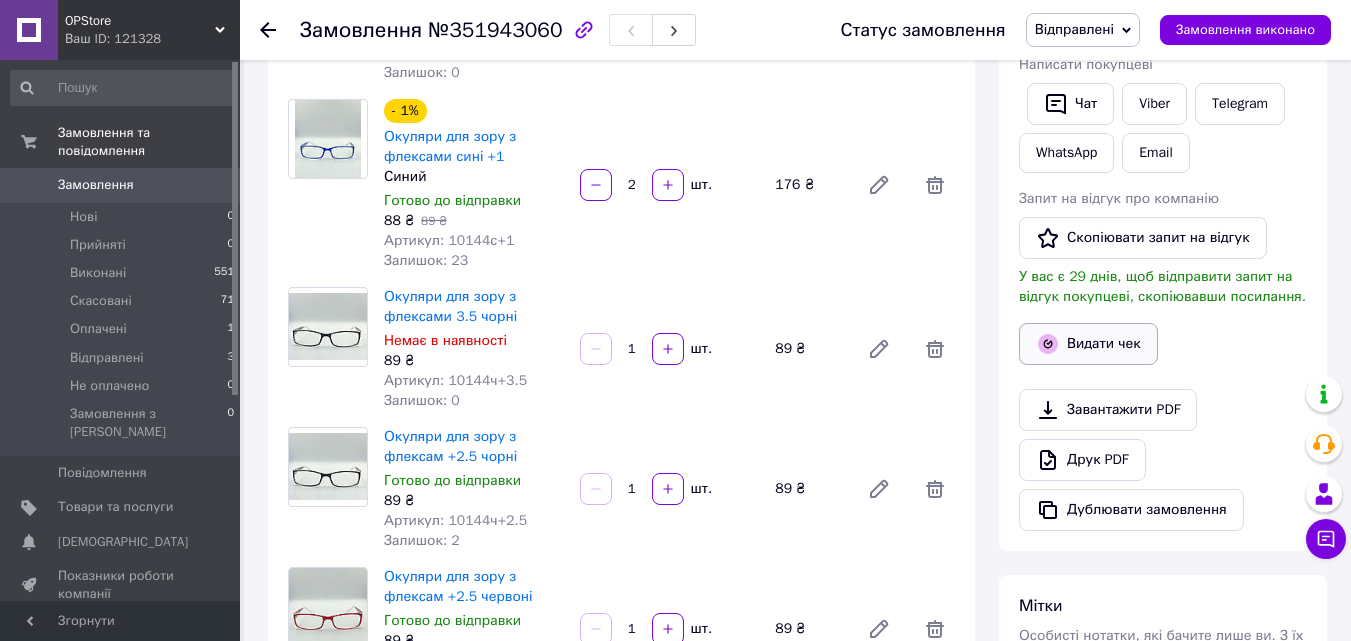 click on "Видати чек" at bounding box center [1088, 344] 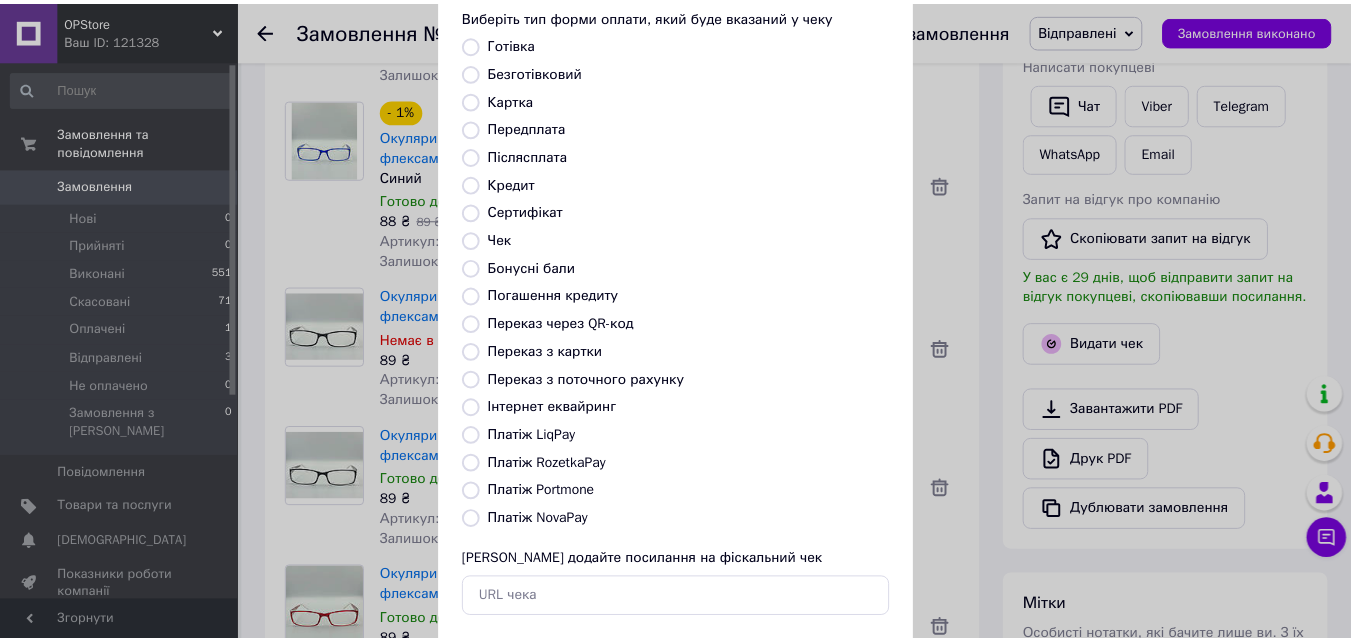 scroll, scrollTop: 200, scrollLeft: 0, axis: vertical 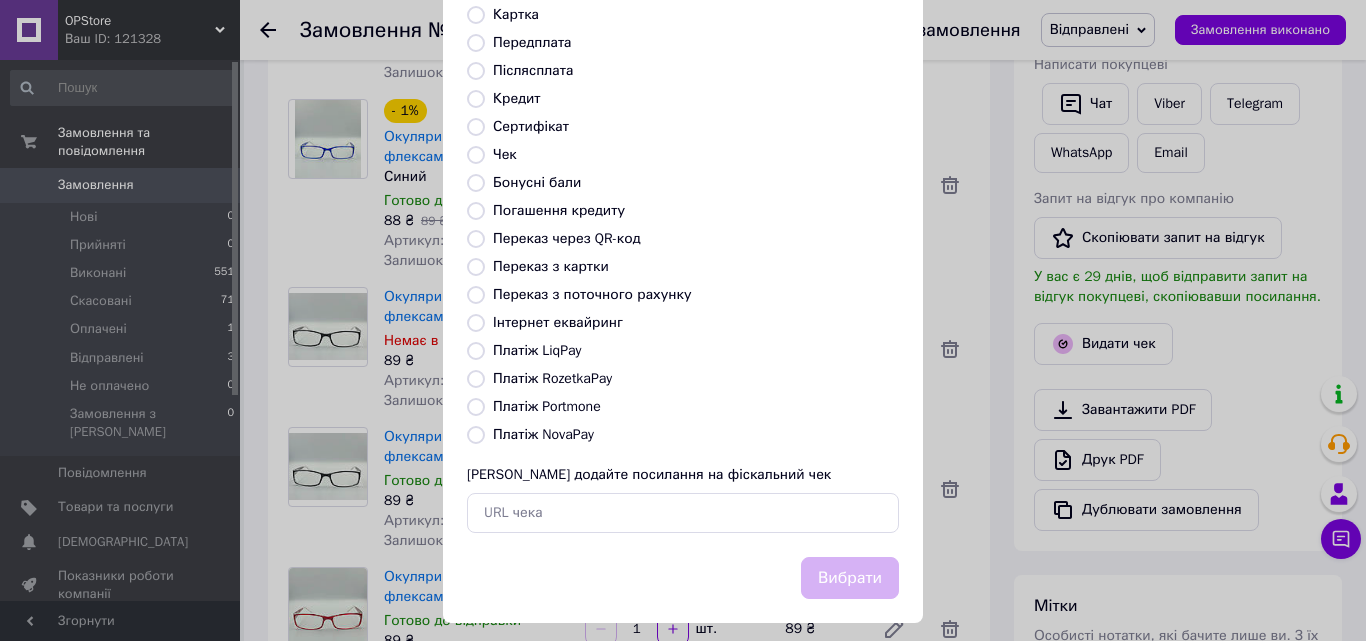 click on "Платіж NovaPay" at bounding box center (476, 435) 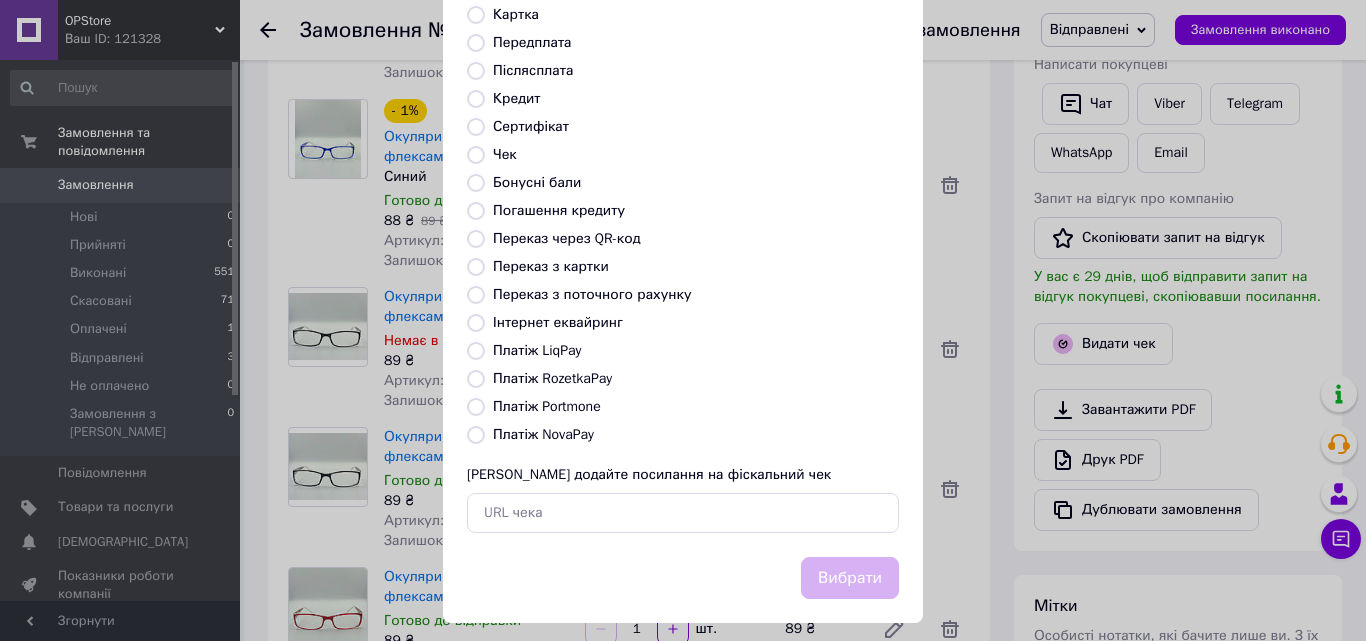 radio on "true" 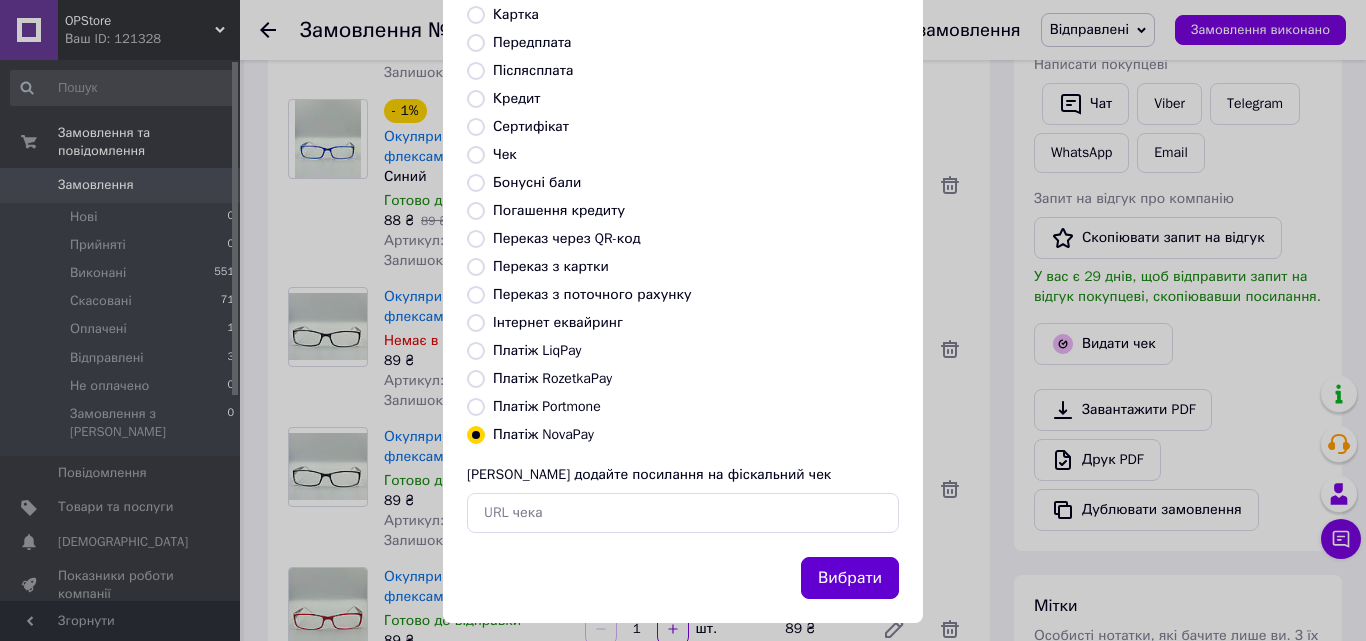 click on "Вибрати" at bounding box center (850, 578) 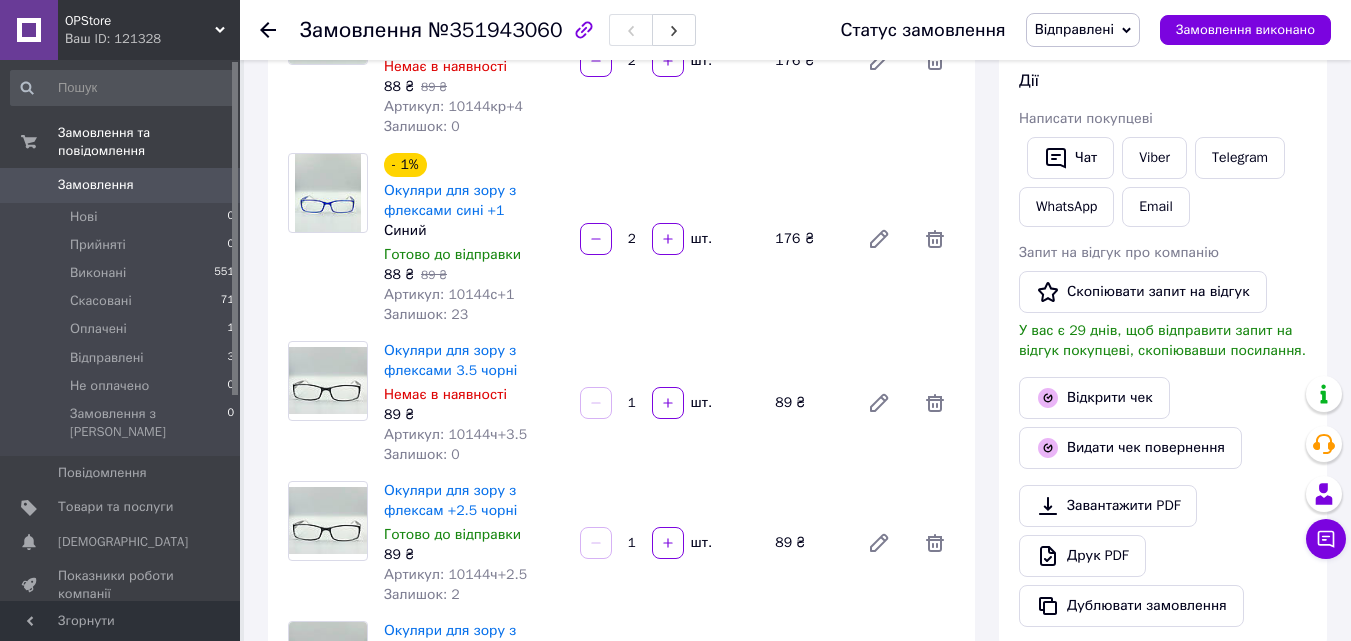 scroll, scrollTop: 100, scrollLeft: 0, axis: vertical 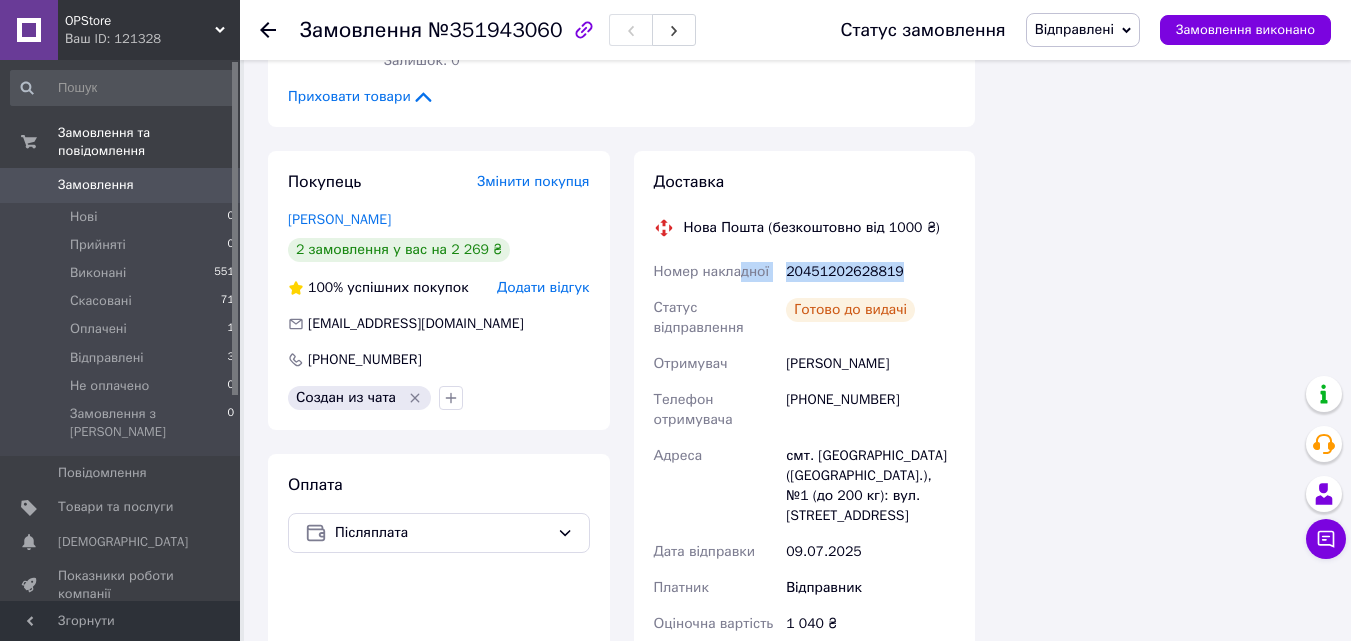 drag, startPoint x: 901, startPoint y: 246, endPoint x: 740, endPoint y: 244, distance: 161.01242 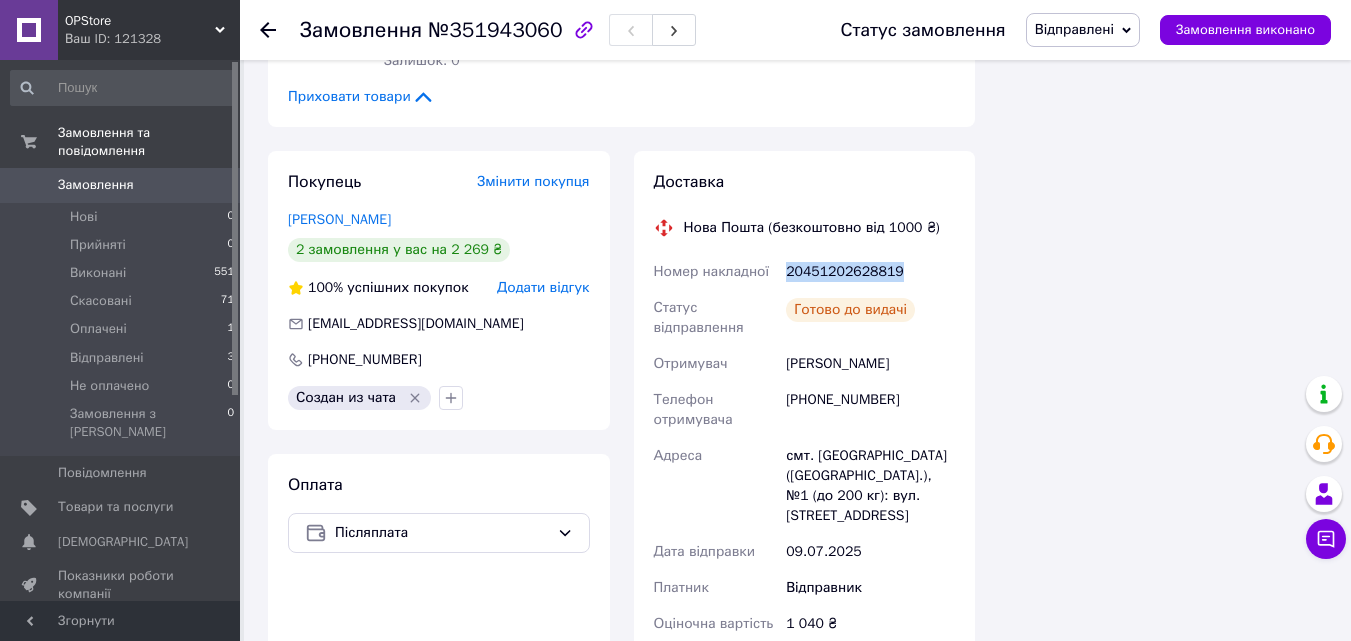 drag, startPoint x: 912, startPoint y: 251, endPoint x: 769, endPoint y: 265, distance: 143.68369 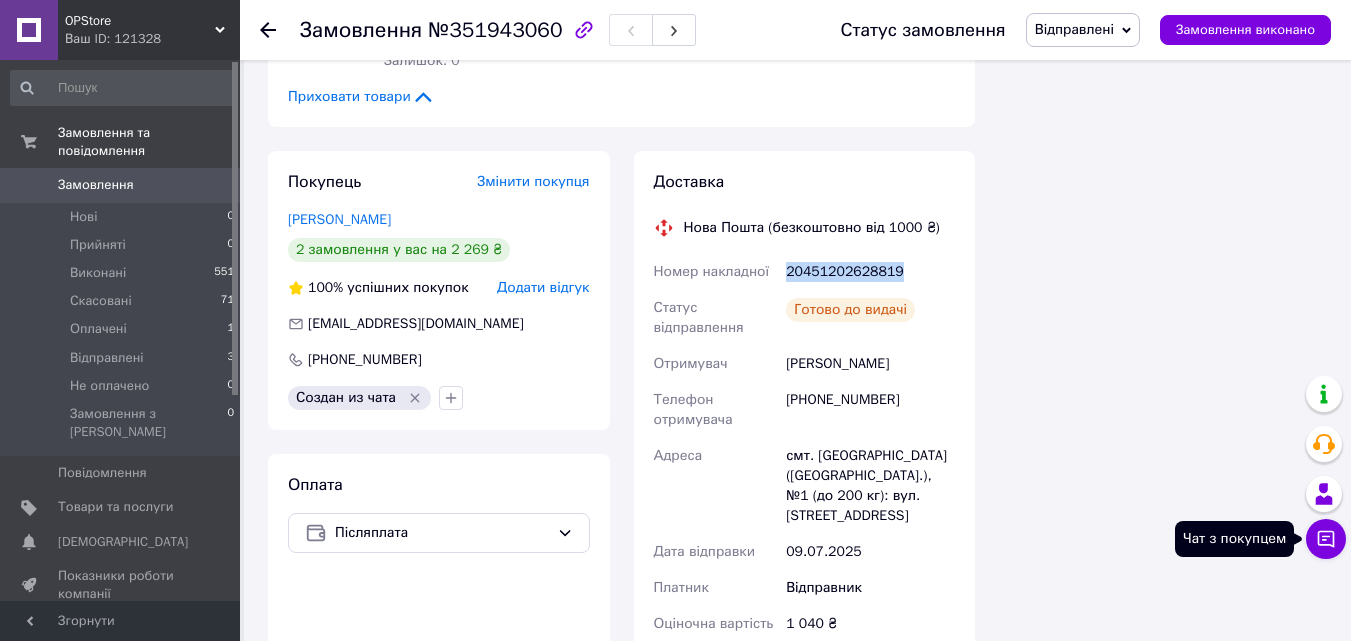 click 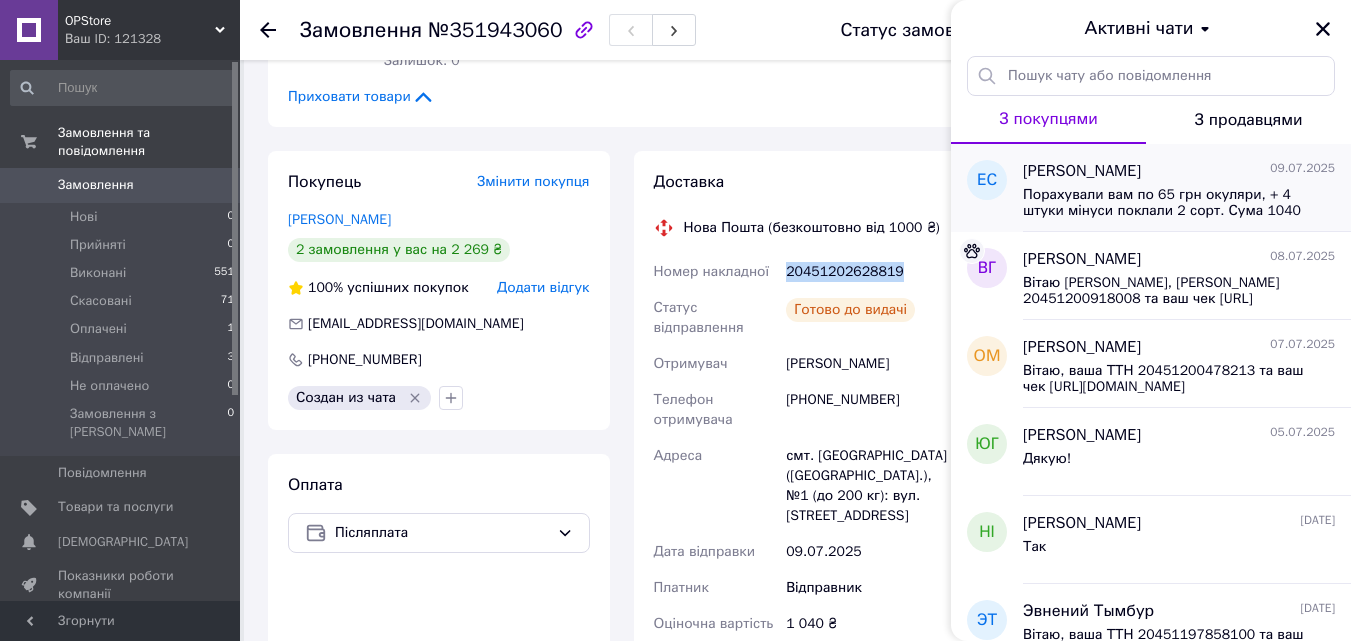 click on "Порахували вам по 65 грн окуляри, + 4 штуки мінуси поклали 2 сорт.  Сума 1040 грн. за окуляри. Дякуємо за замовлення. Бережить себе." at bounding box center [1165, 203] 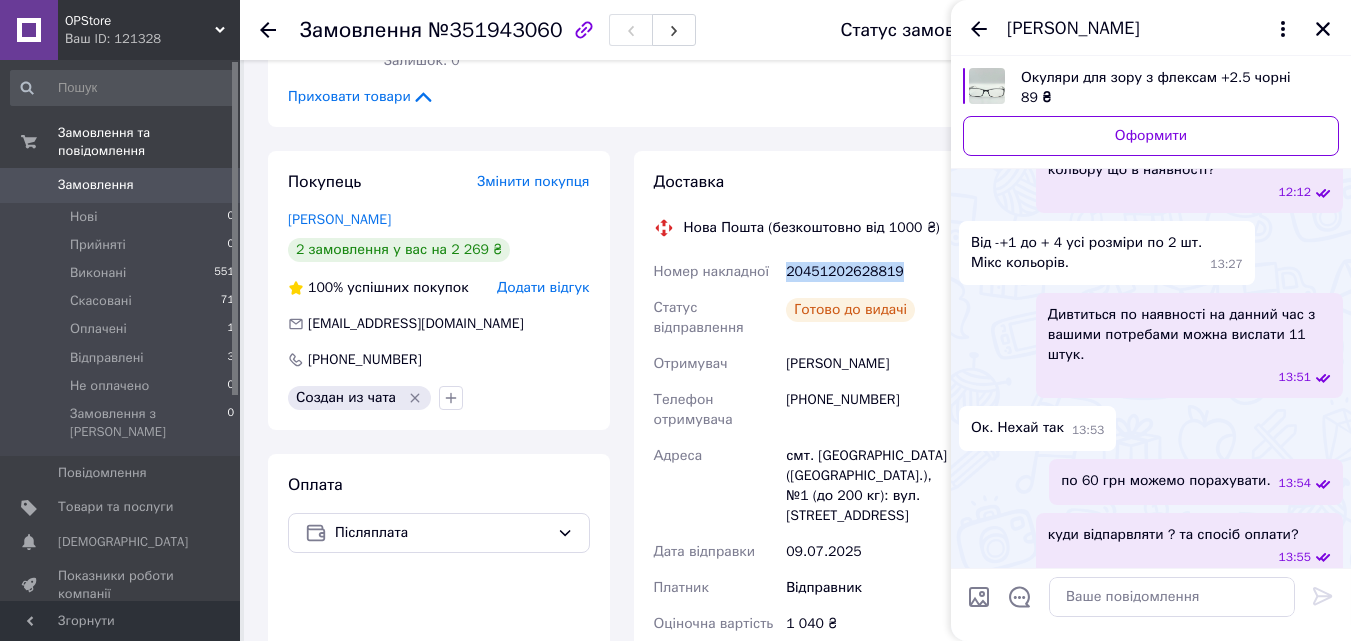 scroll, scrollTop: 2797, scrollLeft: 0, axis: vertical 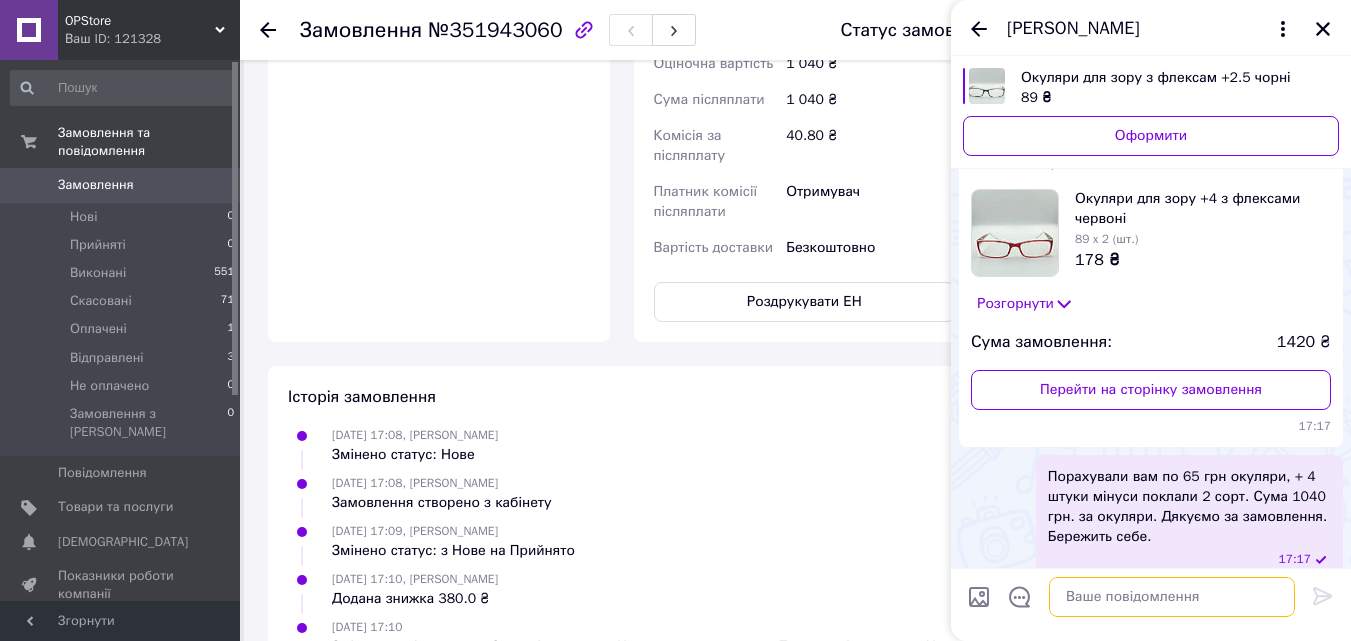 click at bounding box center [1172, 597] 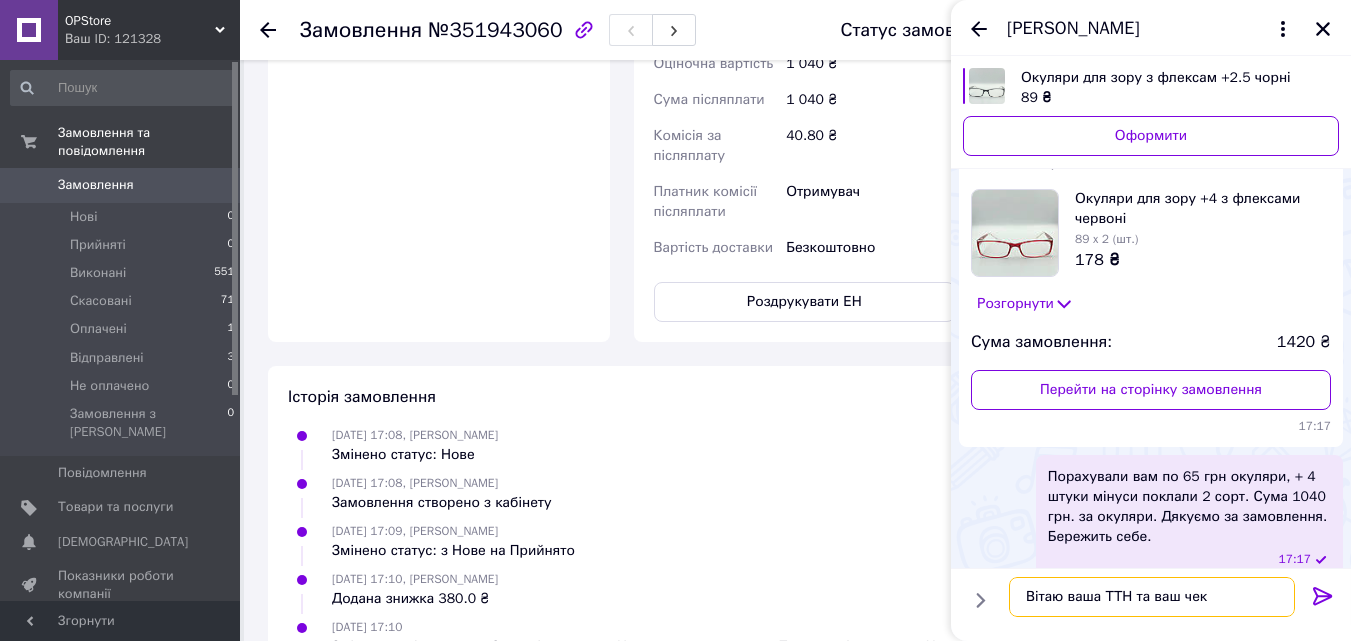 paste on "[URL][DOMAIN_NAME]" 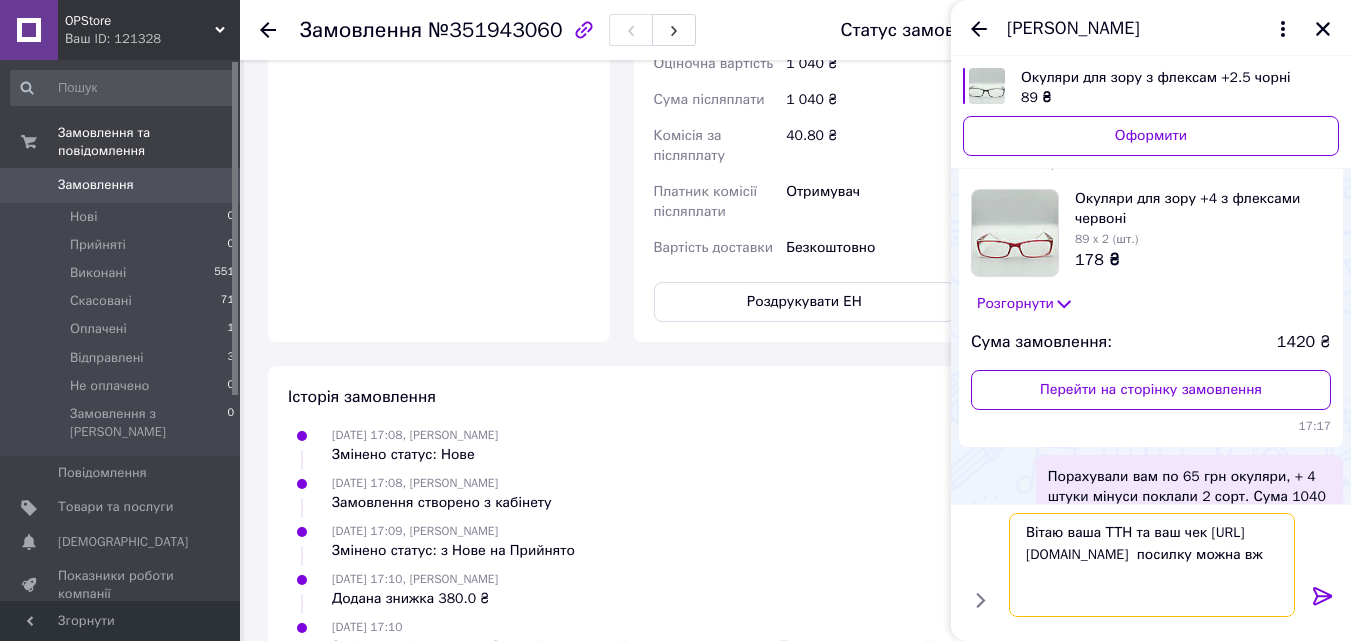 scroll, scrollTop: 2, scrollLeft: 0, axis: vertical 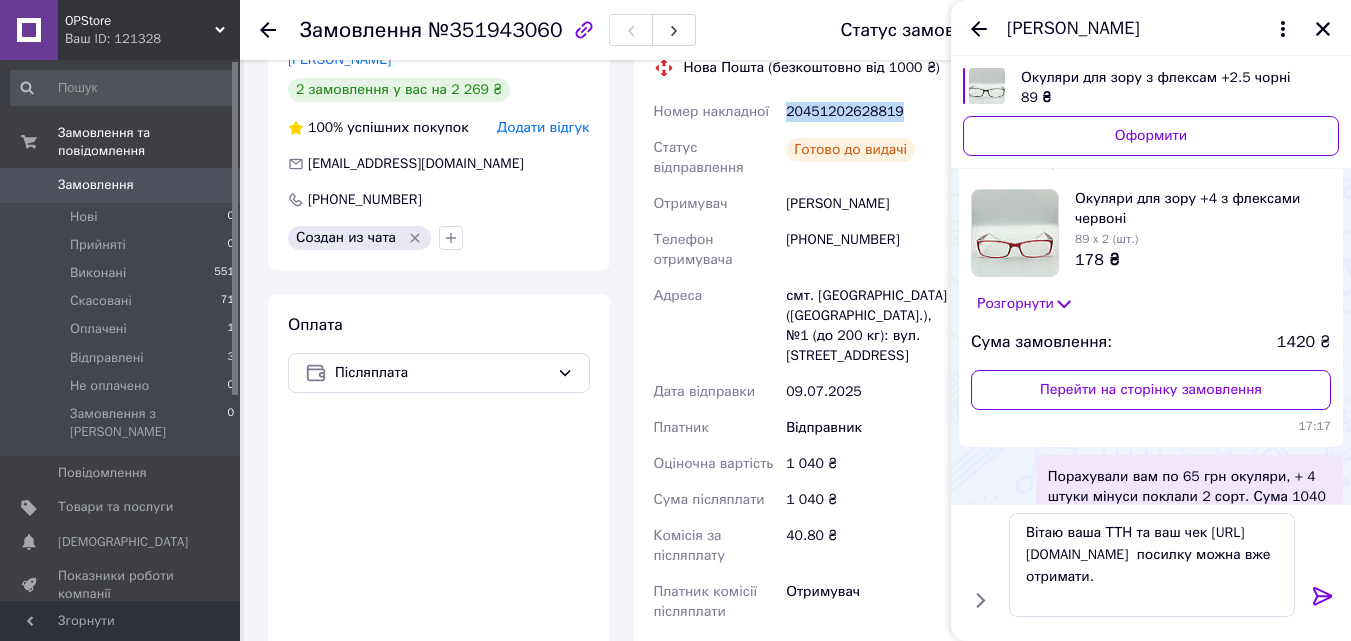 drag, startPoint x: 912, startPoint y: 96, endPoint x: 785, endPoint y: 88, distance: 127.25172 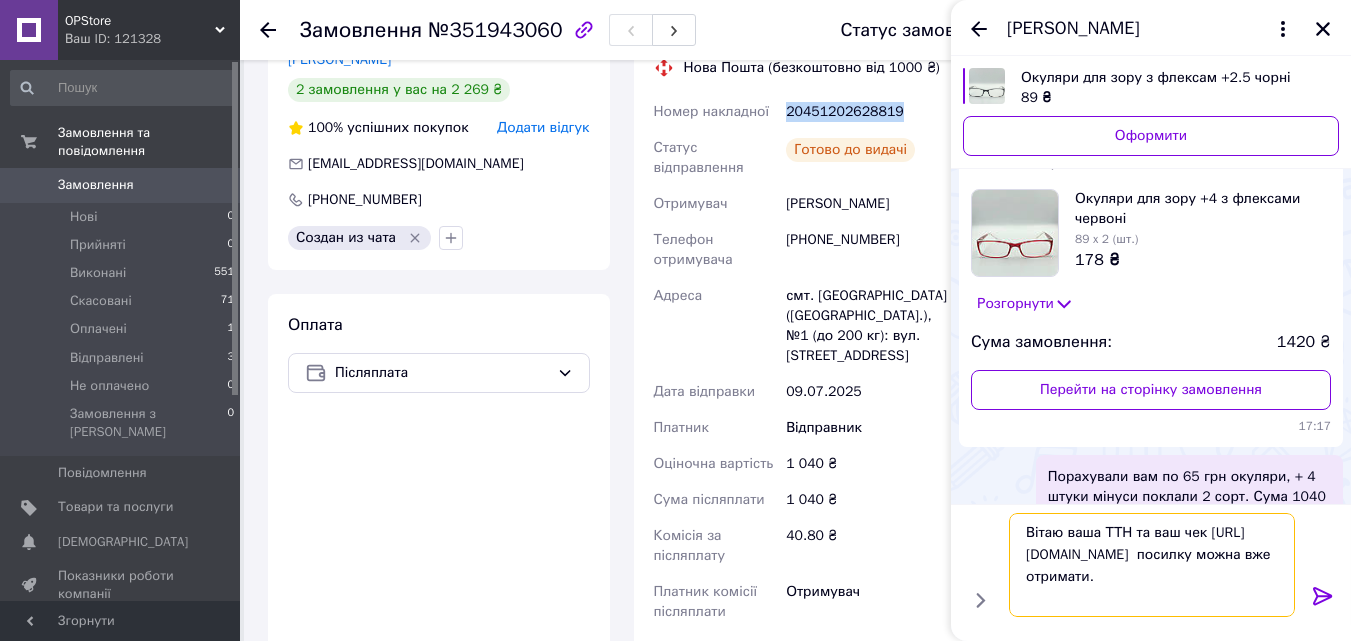 click on "Вітаю ваша ТТН та ваш чек [URL][DOMAIN_NAME]  посилку можна вже отримати." at bounding box center [1152, 565] 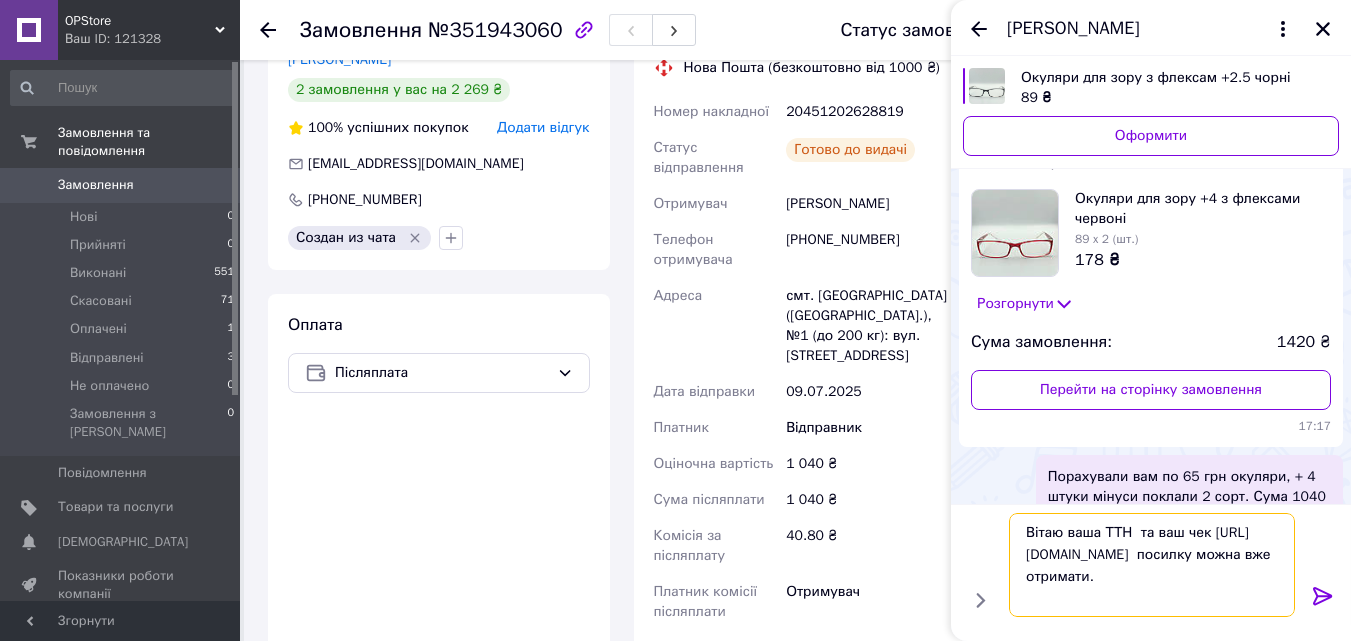 paste on "20451202628819" 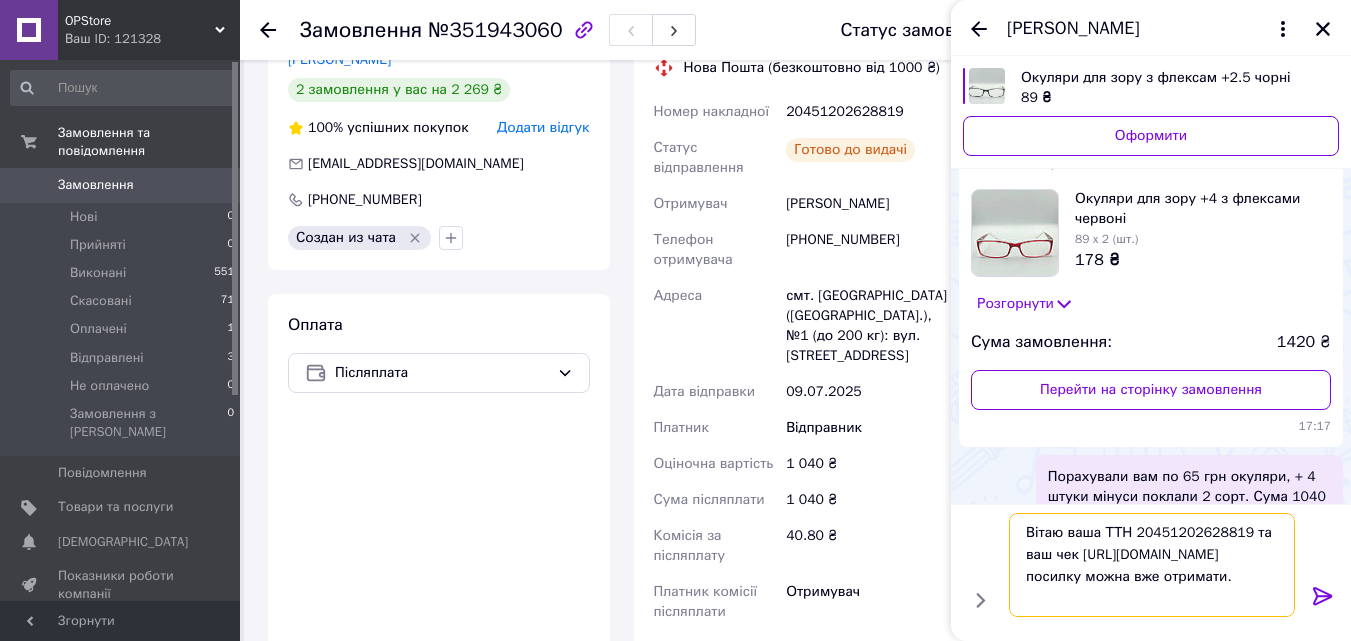 type on "Вітаю ваша ТТН 20451202628819 та ваш чек [URL][DOMAIN_NAME]  посилку можна вже отримати." 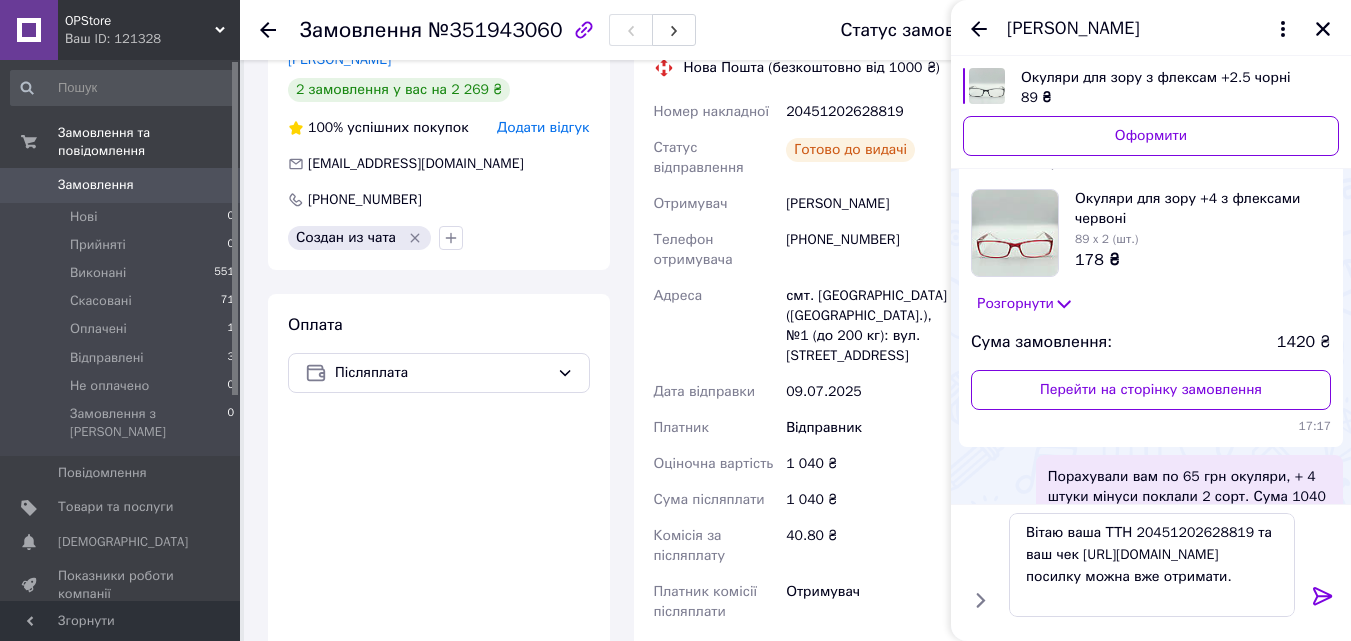 click 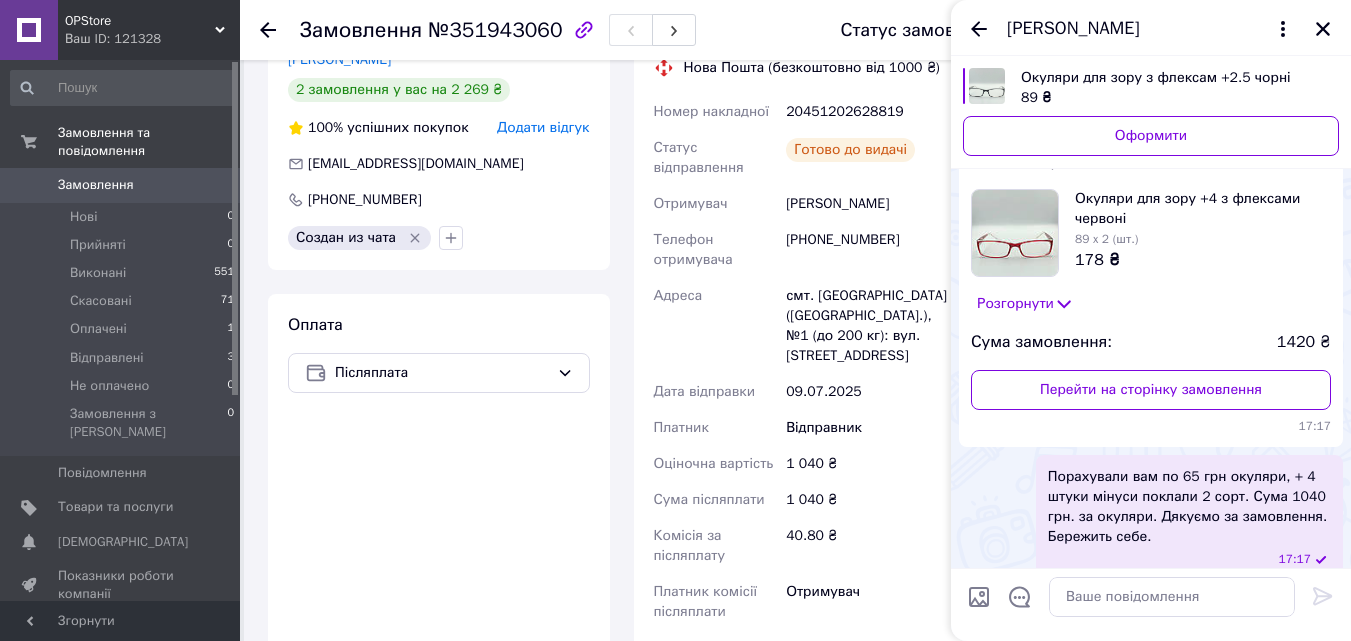 scroll, scrollTop: 0, scrollLeft: 0, axis: both 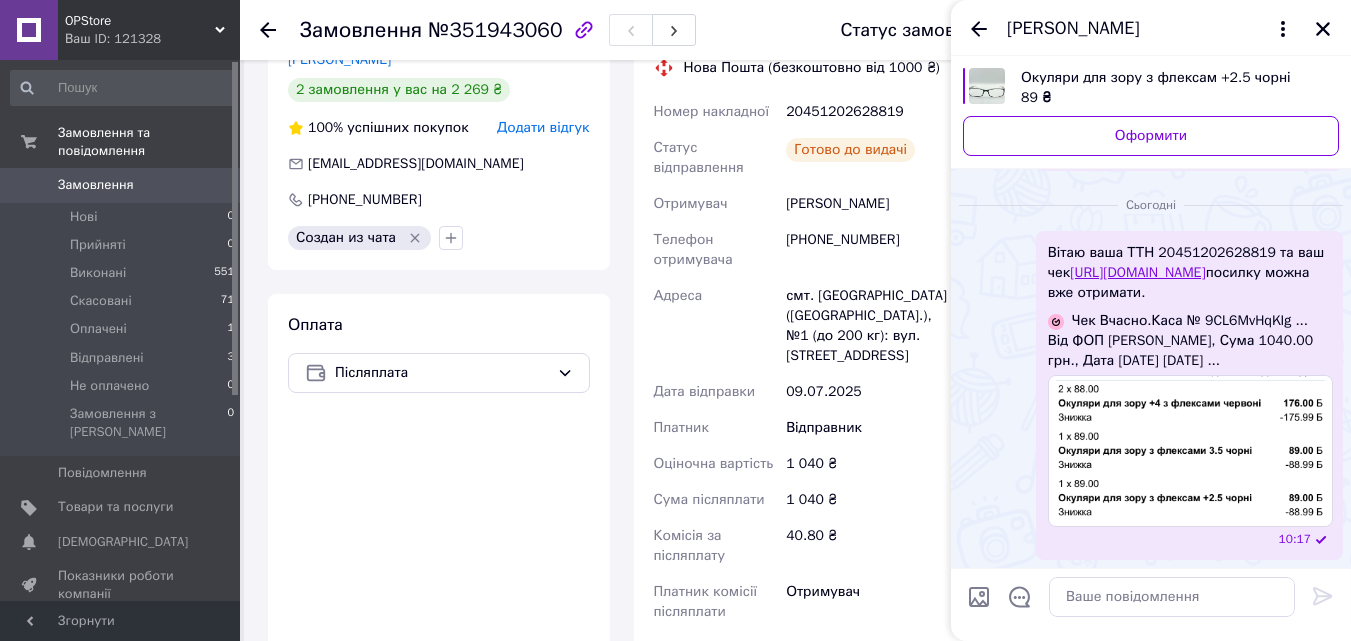 click on "Вітаю ваша ТТН 20451202628819 та ваш чек  [URL][DOMAIN_NAME]   посилку можна вже отримати. Чек Вчасно.Каса № 9CL6MvHqKIg ... Від [PERSON_NAME], Сума 1040.00 грн., Дата [DATE] [DATE] ... 10:17" at bounding box center [1151, 395] 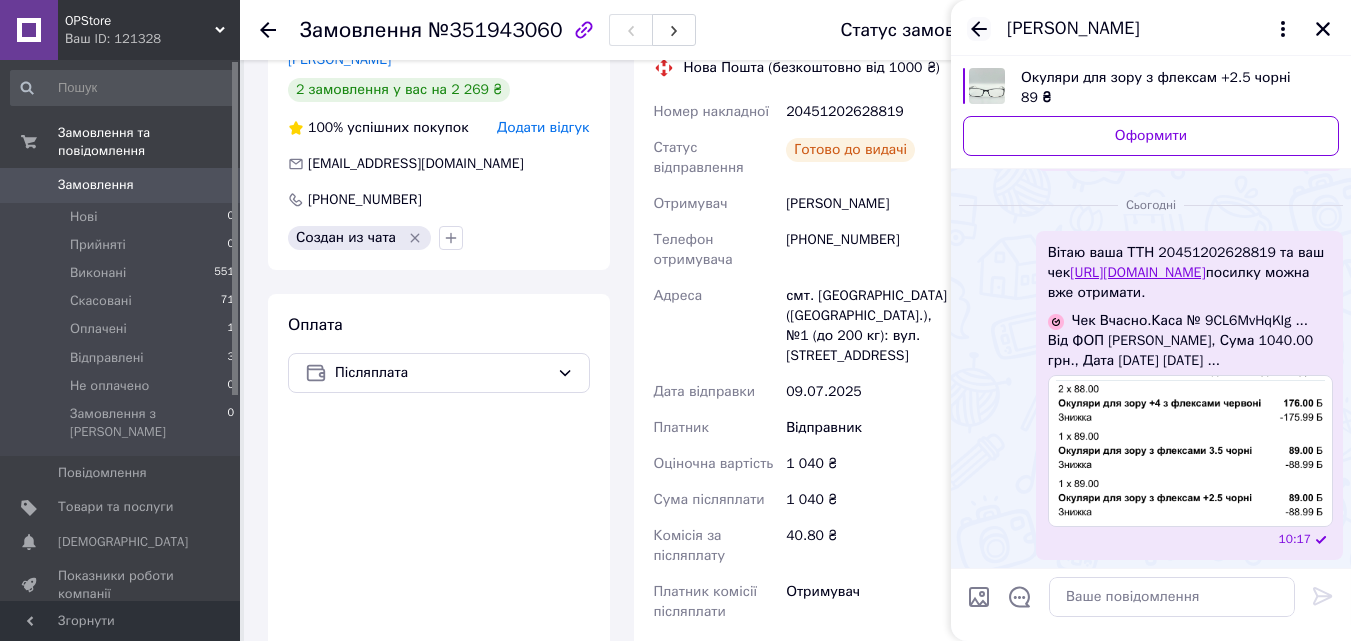click 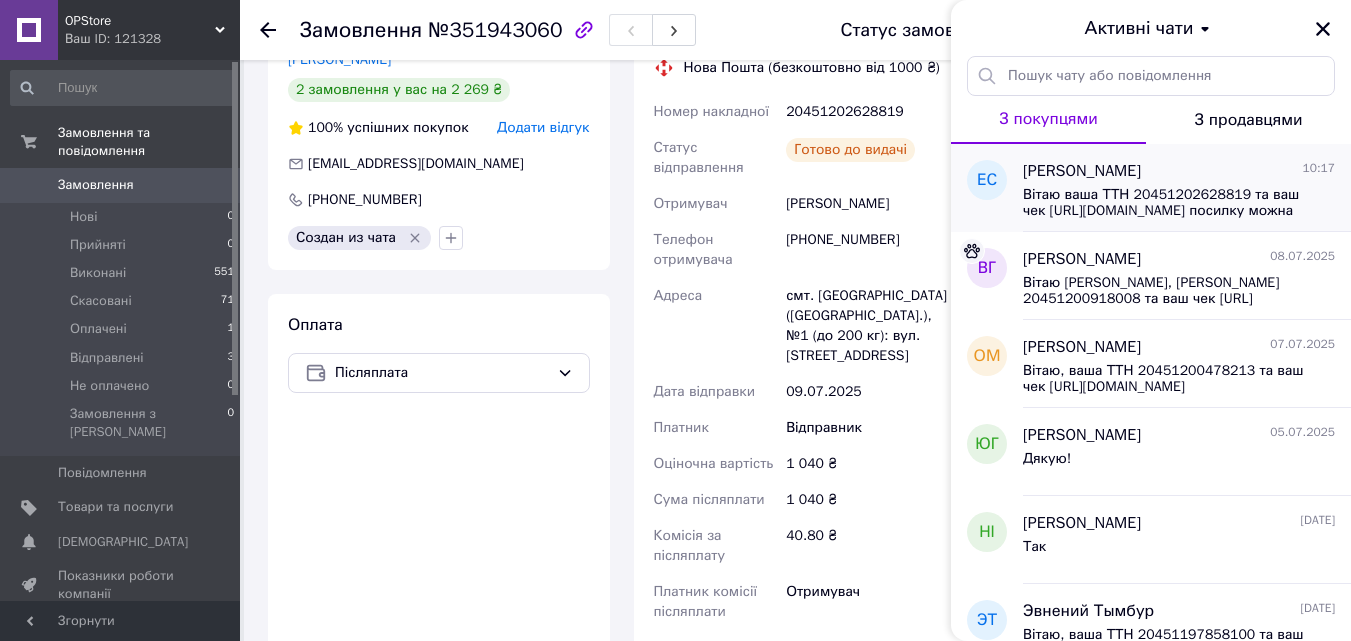 click on "Вітаю ваша ТТН 20451202628819 та ваш чек [URL][DOMAIN_NAME]  посилку можна вже отримати." at bounding box center (1165, 203) 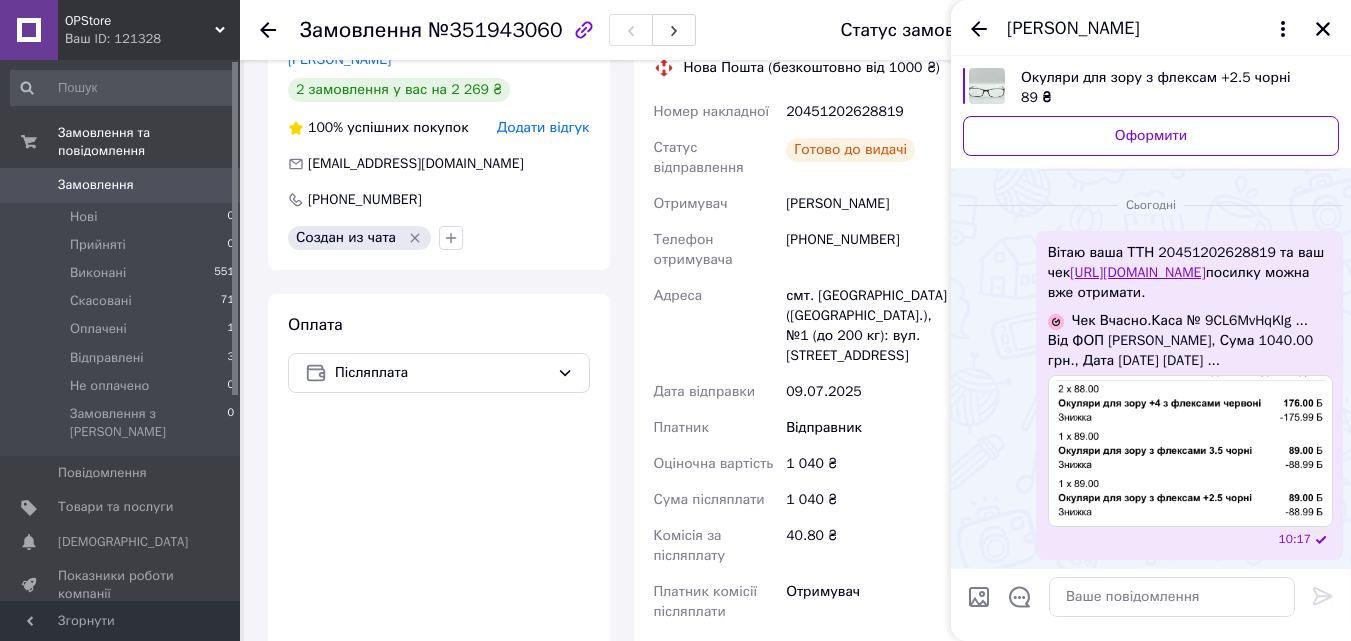 scroll, scrollTop: 2675, scrollLeft: 0, axis: vertical 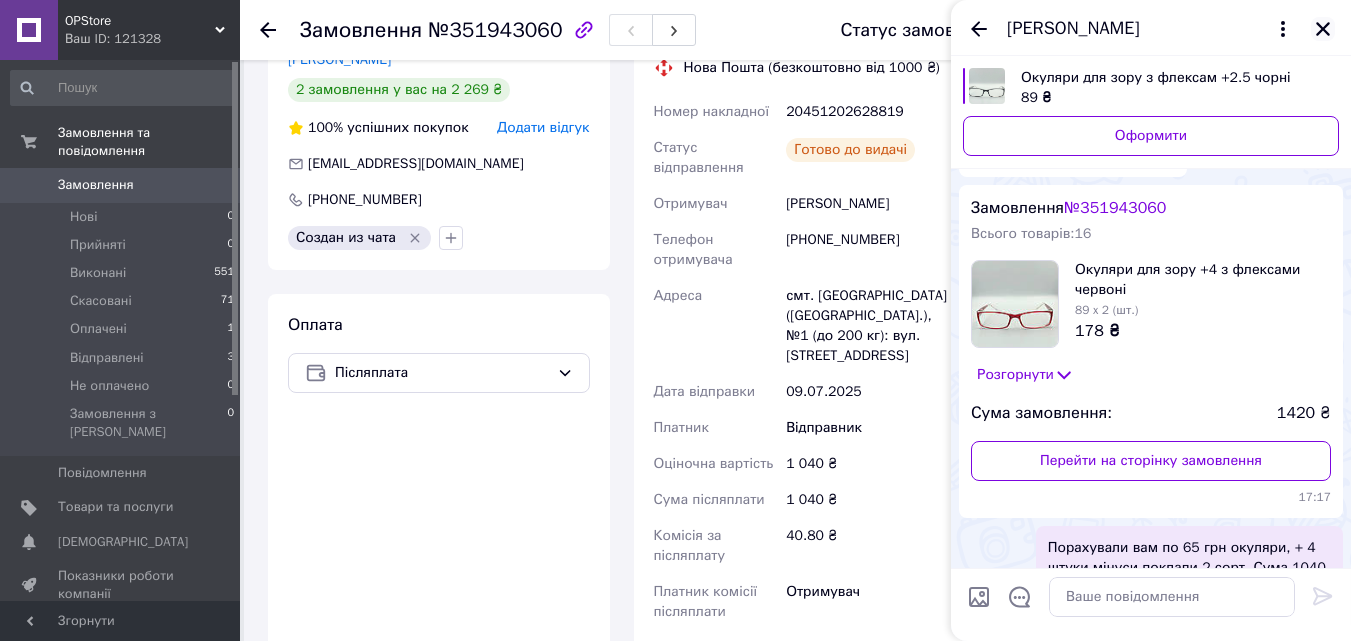 click 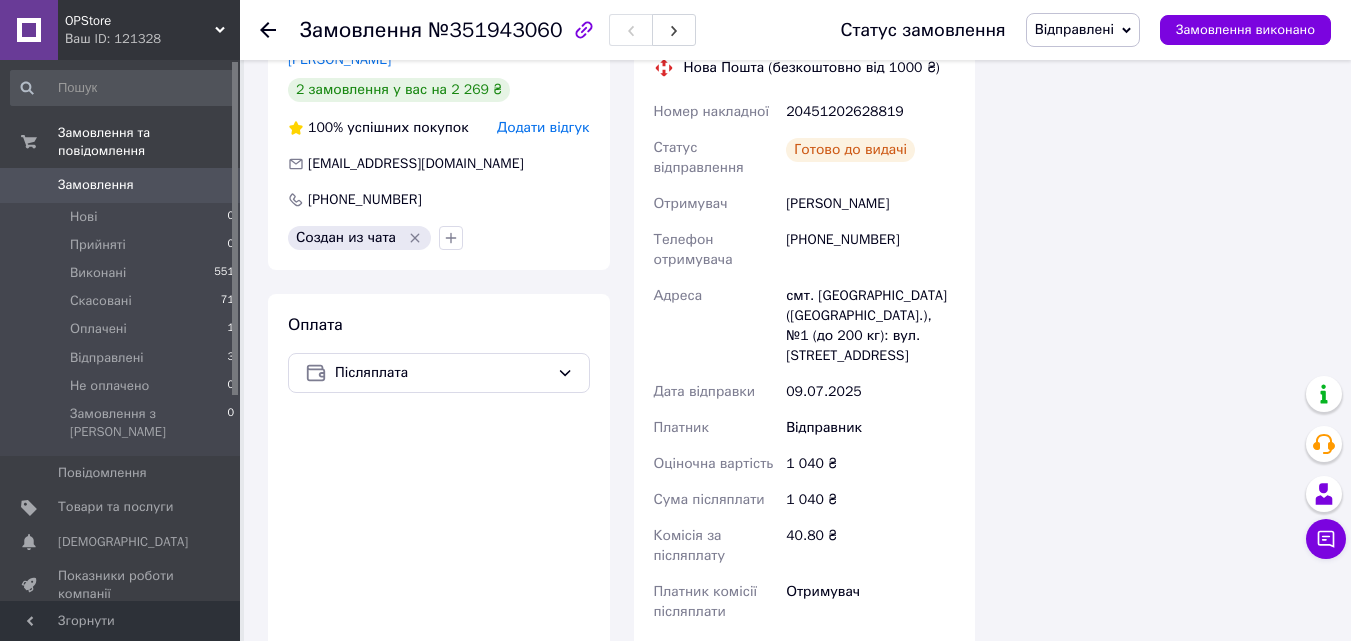 click on "Замовлення" at bounding box center (96, 185) 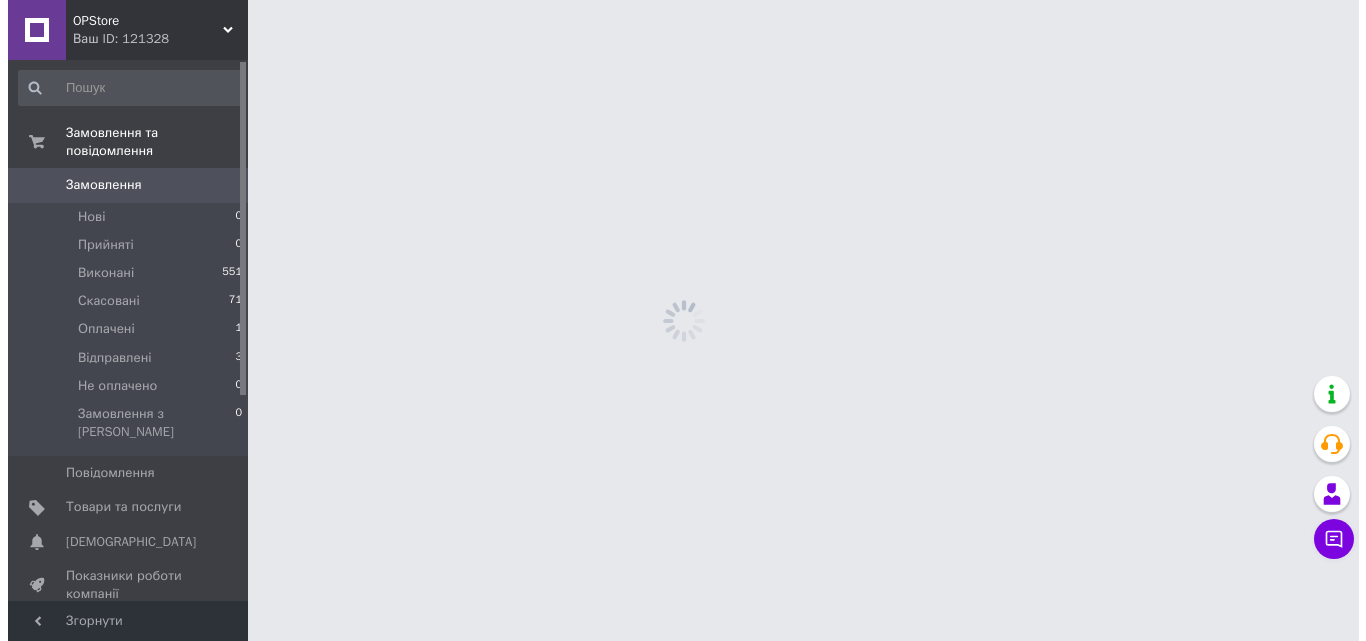 scroll, scrollTop: 0, scrollLeft: 0, axis: both 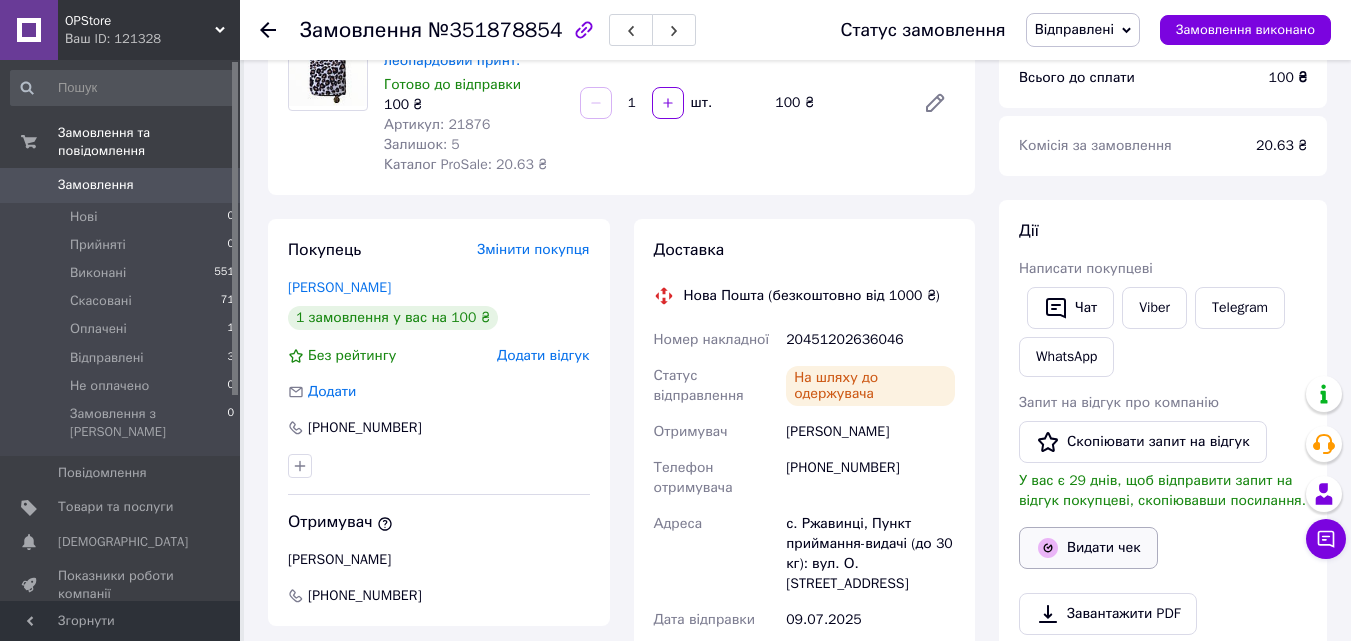 click on "Видати чек" at bounding box center (1088, 548) 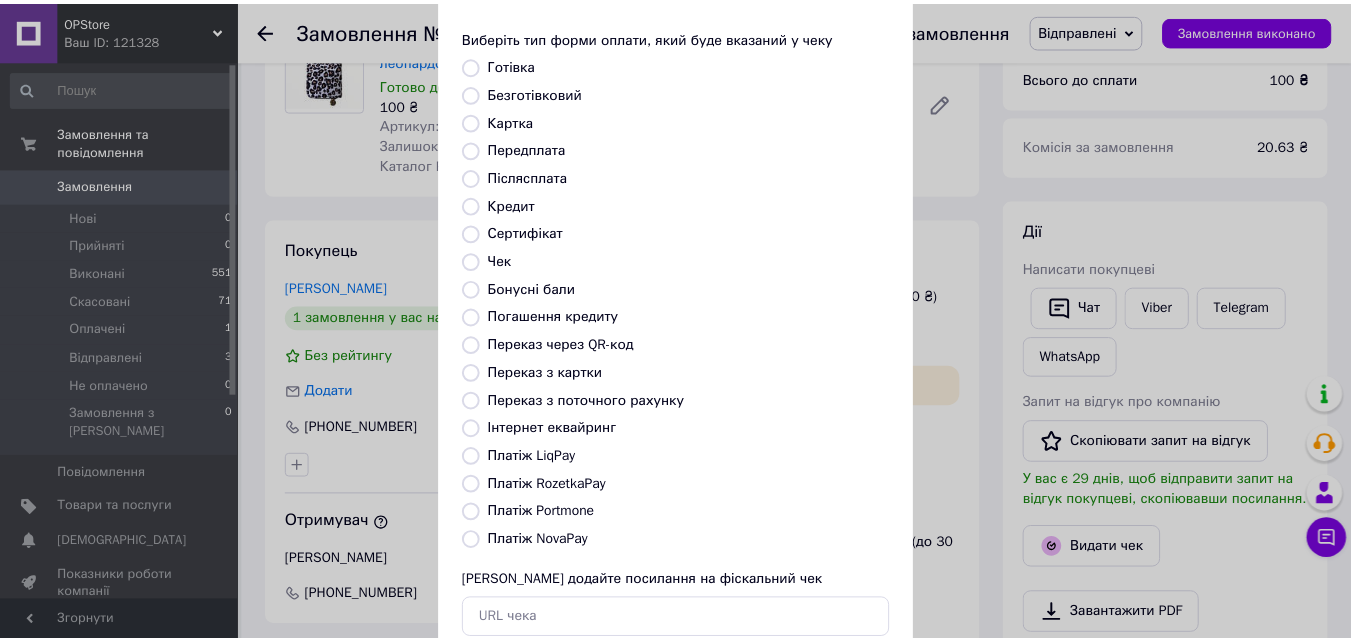 scroll, scrollTop: 218, scrollLeft: 0, axis: vertical 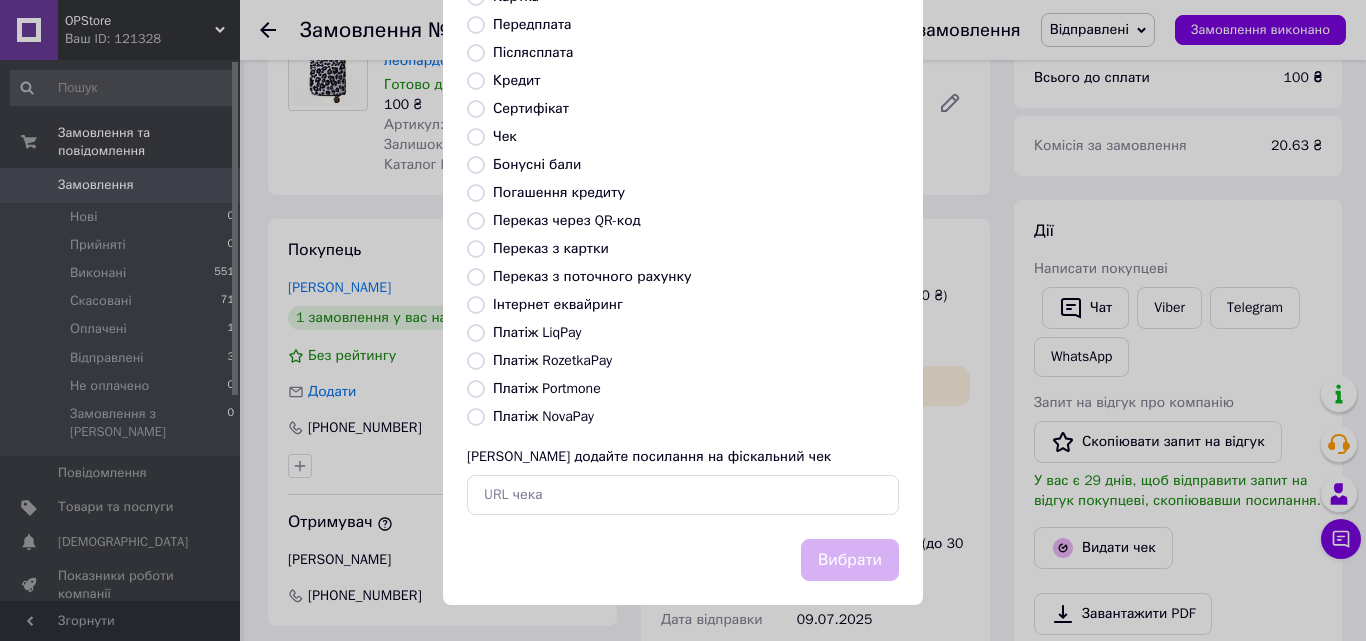 click on "Післясплата" at bounding box center [476, 53] 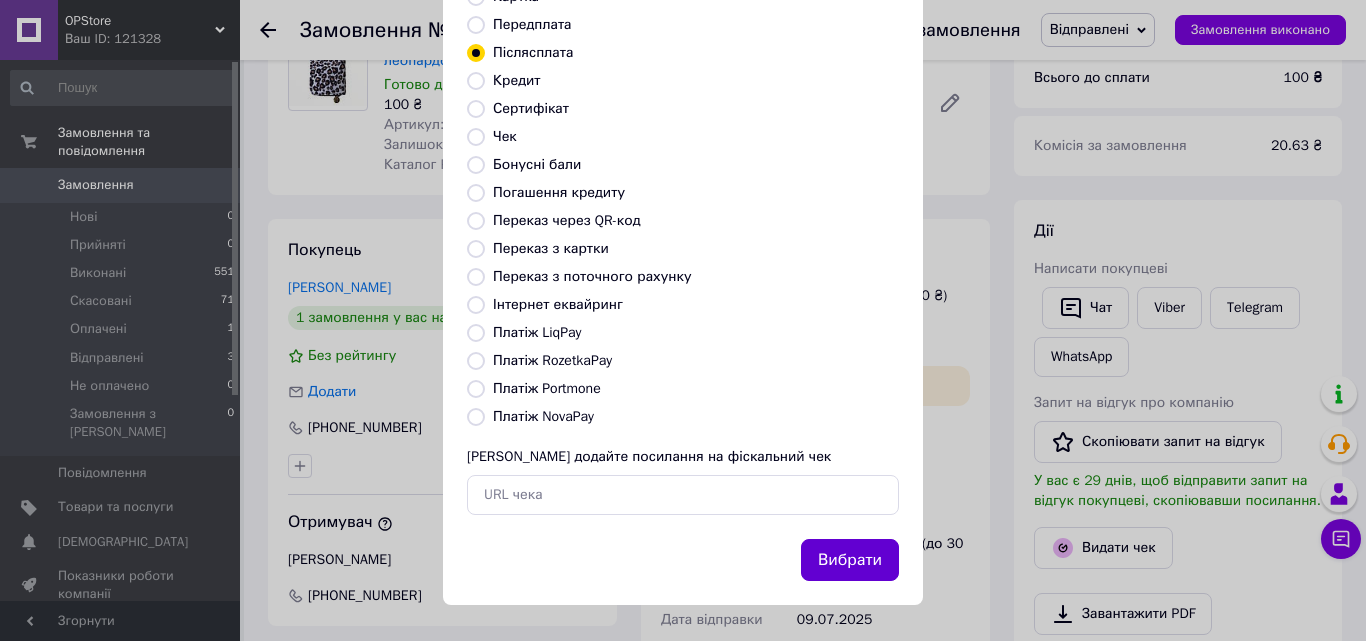 click on "Вибрати" at bounding box center [850, 560] 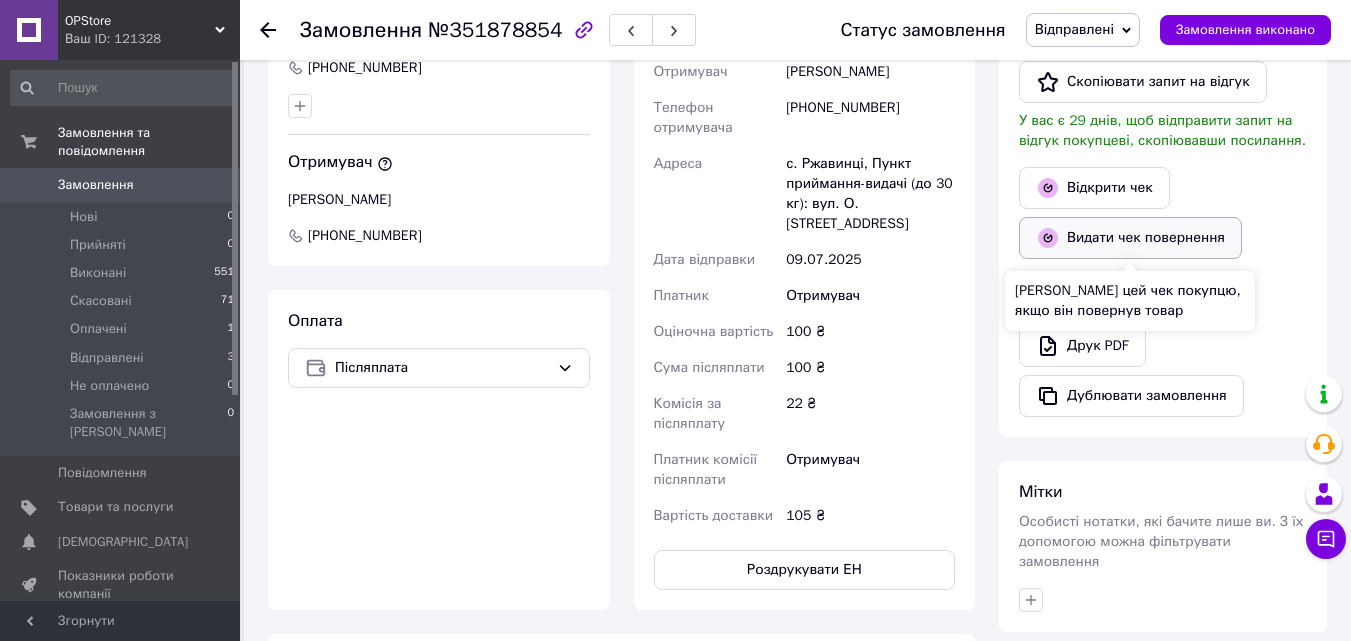 scroll, scrollTop: 500, scrollLeft: 0, axis: vertical 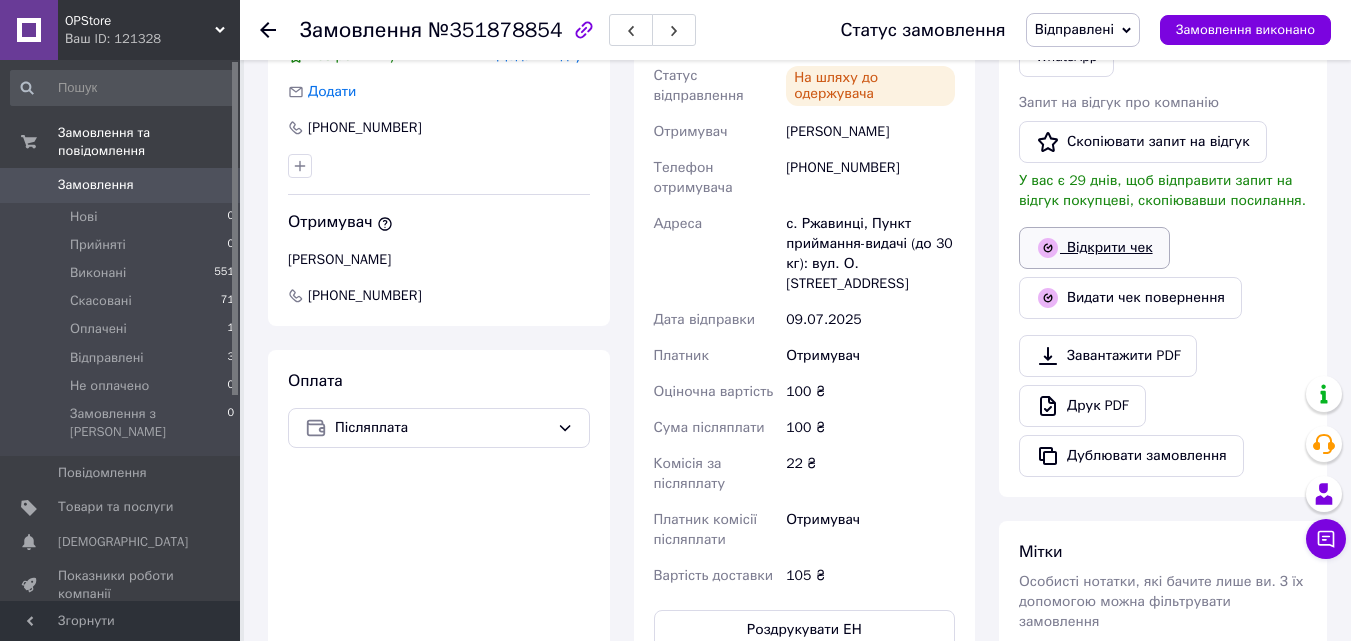 click on "Відкрити чек" at bounding box center (1094, 248) 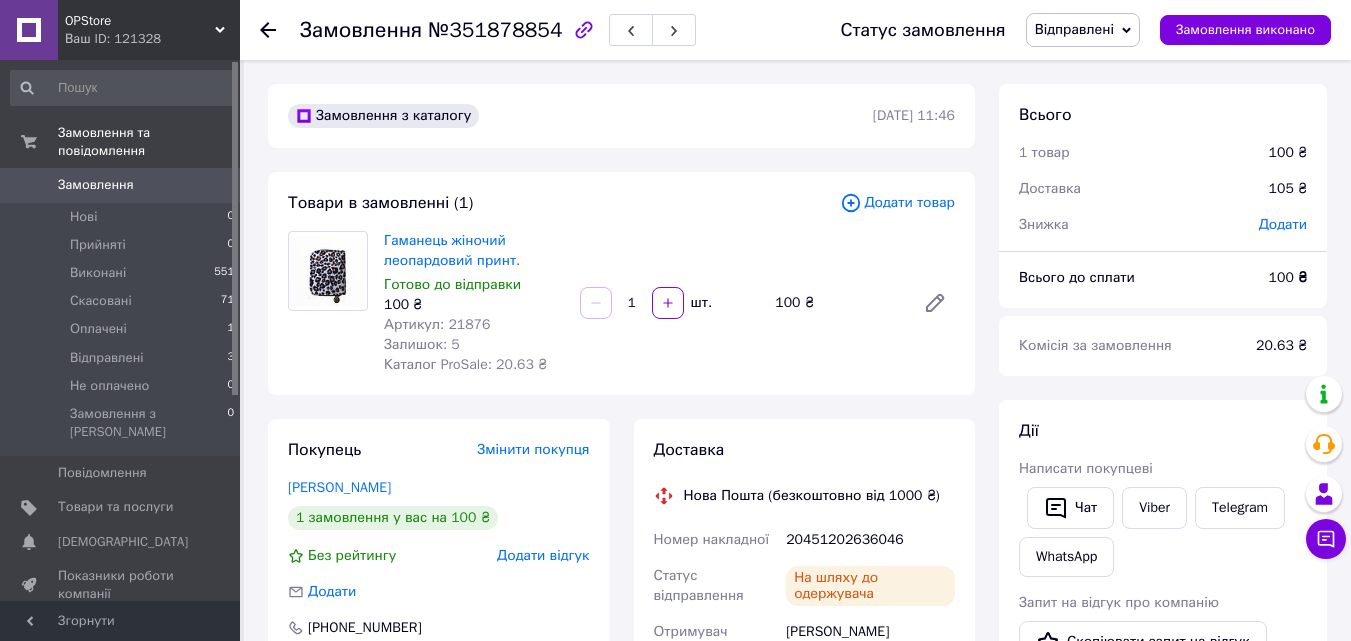 scroll, scrollTop: 200, scrollLeft: 0, axis: vertical 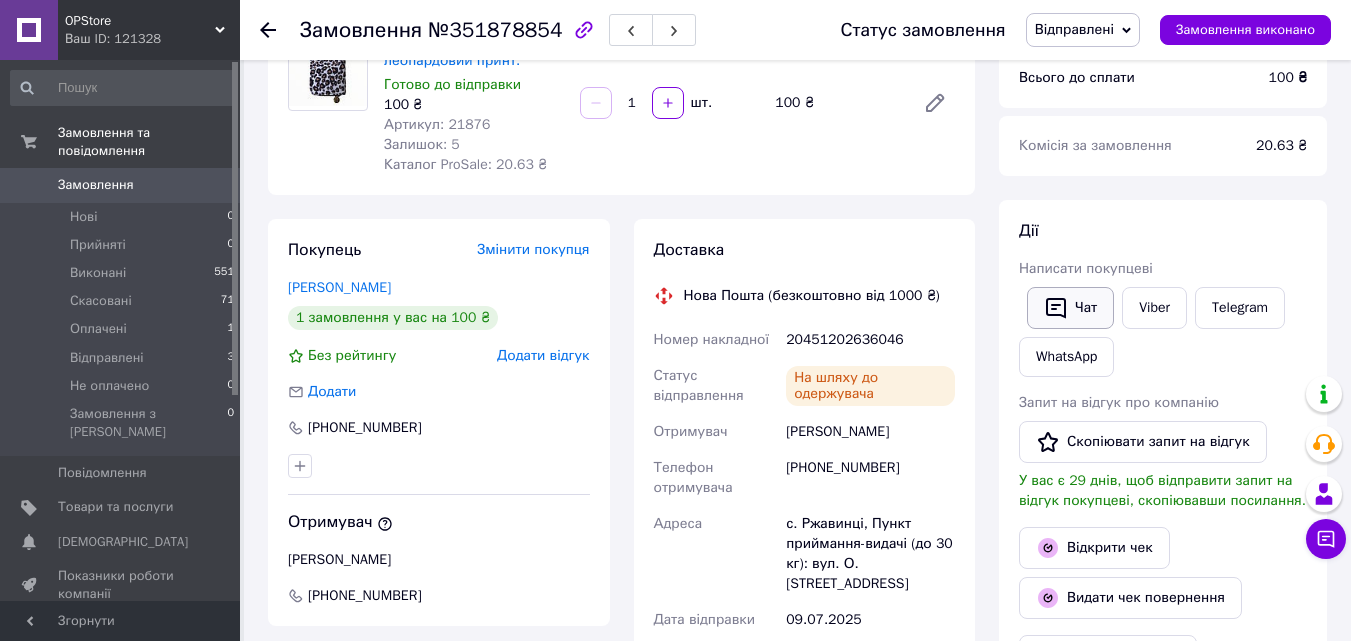 click on "Чат" at bounding box center [1070, 308] 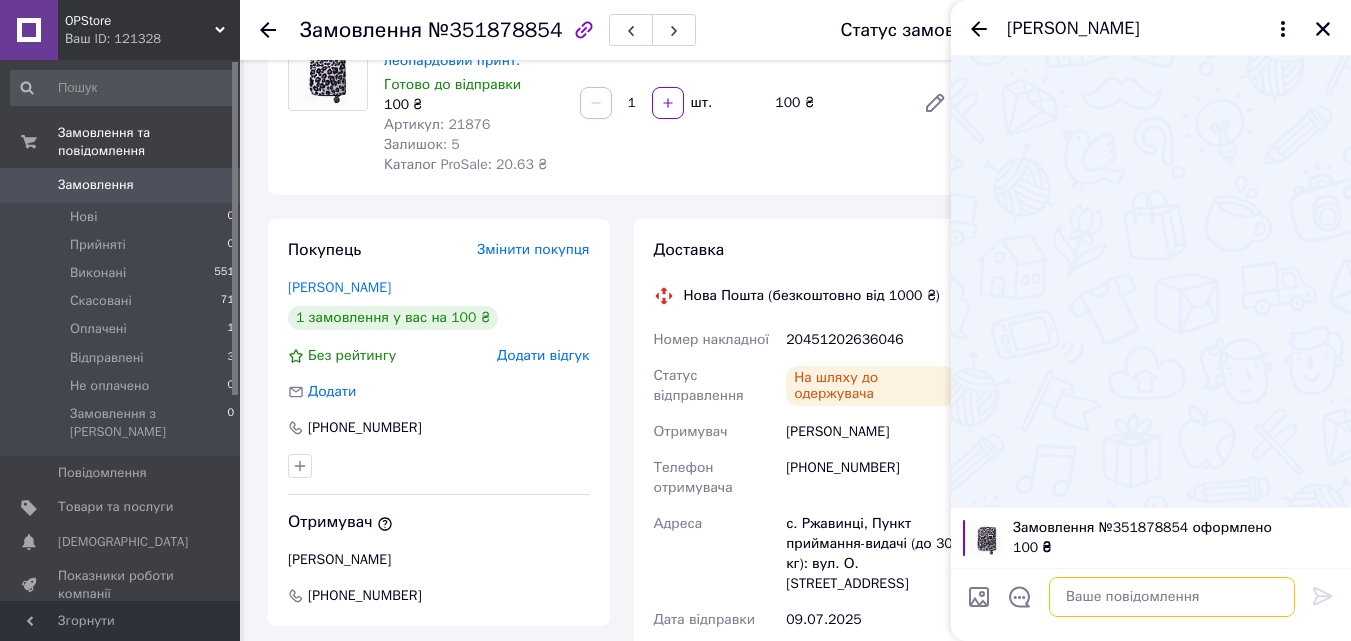 click at bounding box center [1172, 597] 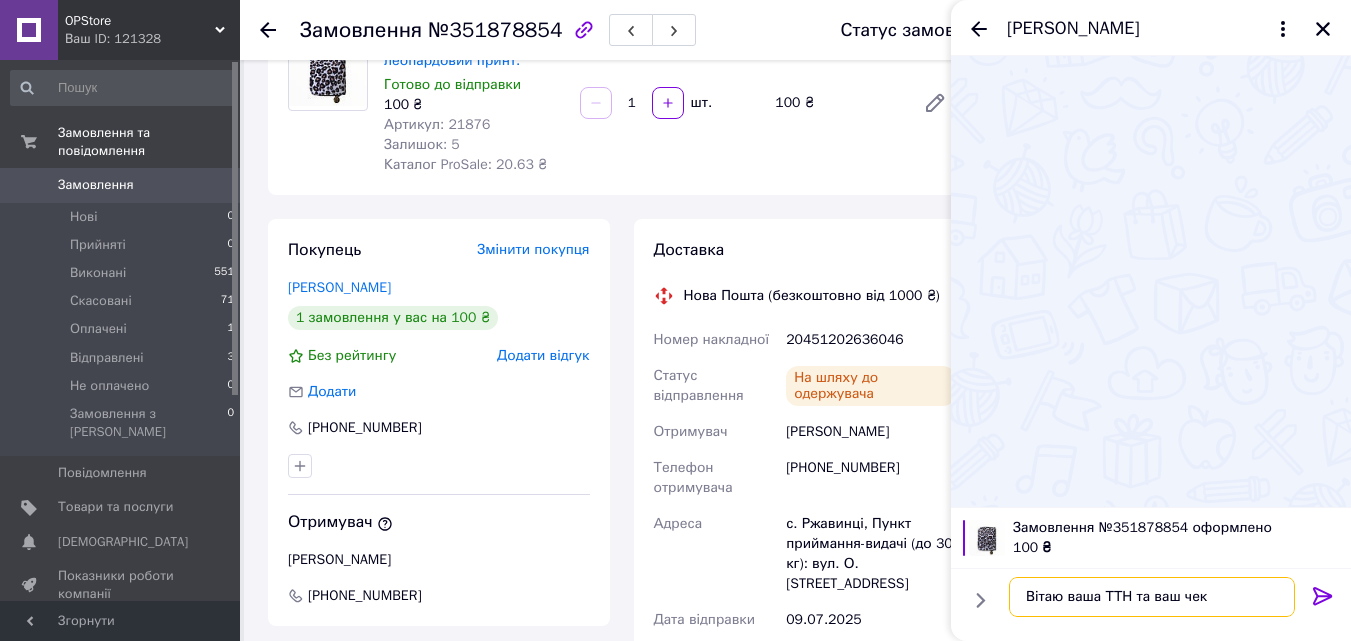 paste on "https://kasa.vchasno.ua/check-viewer/lyzj5R8ejdA" 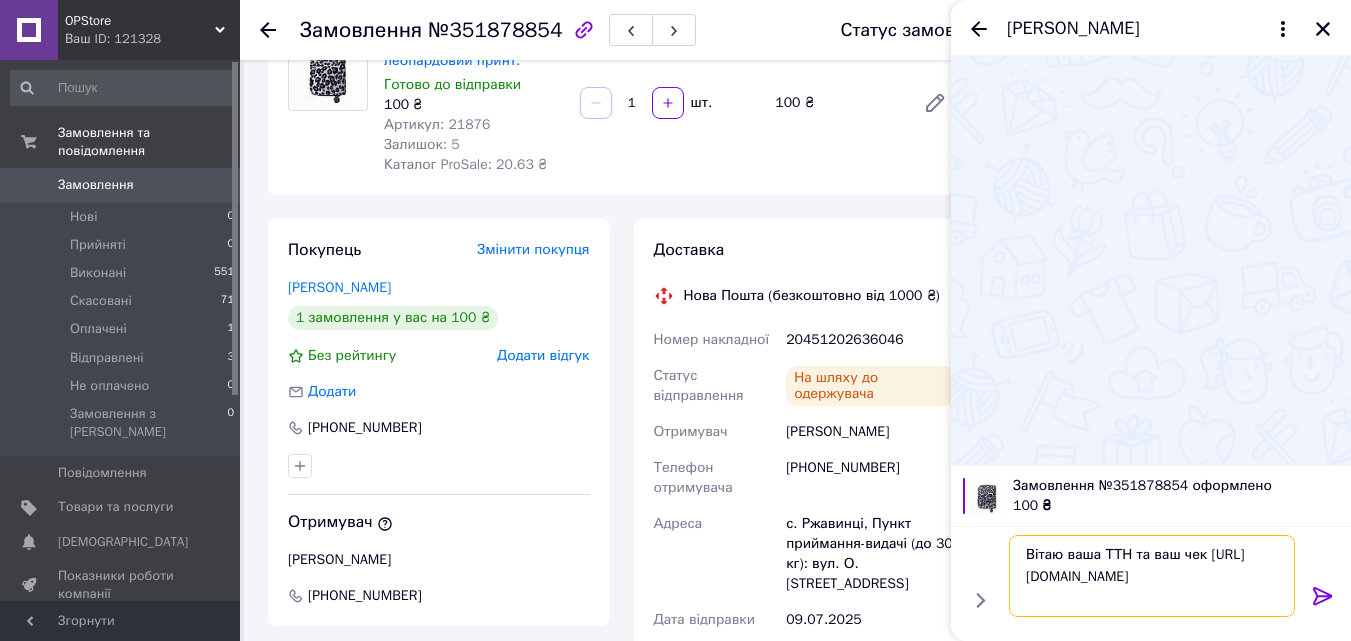 drag, startPoint x: 1125, startPoint y: 548, endPoint x: 1129, endPoint y: 573, distance: 25.317978 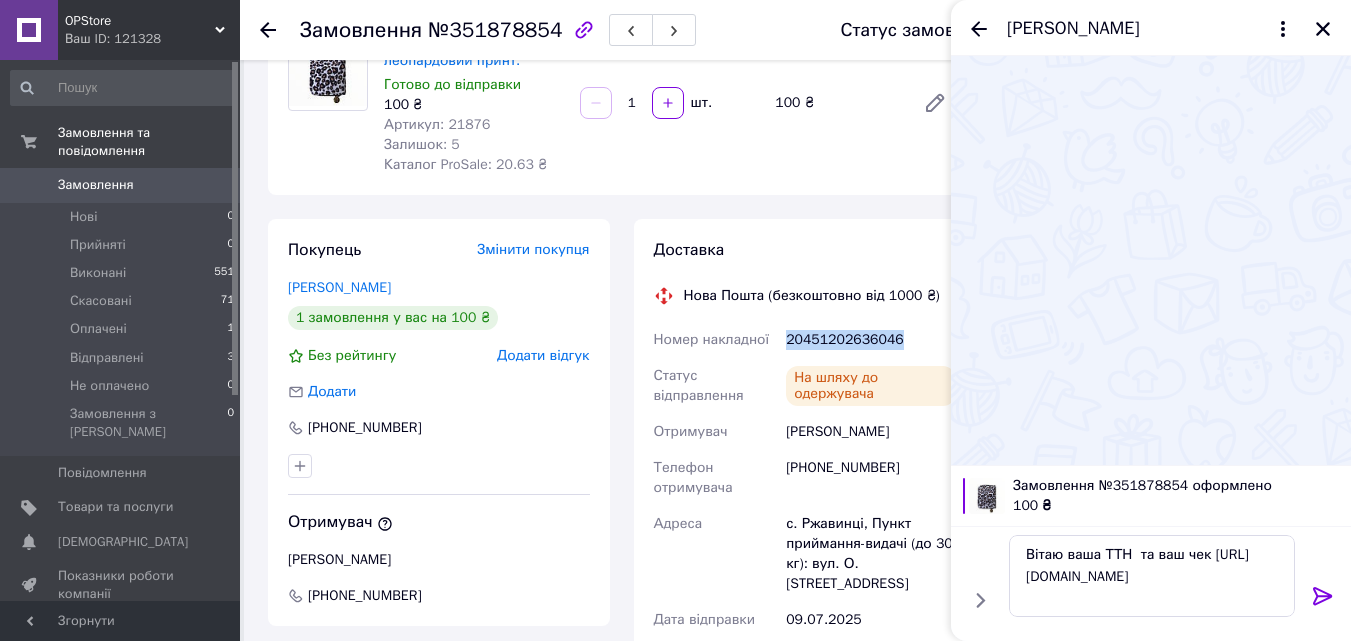drag, startPoint x: 894, startPoint y: 334, endPoint x: 785, endPoint y: 329, distance: 109.11462 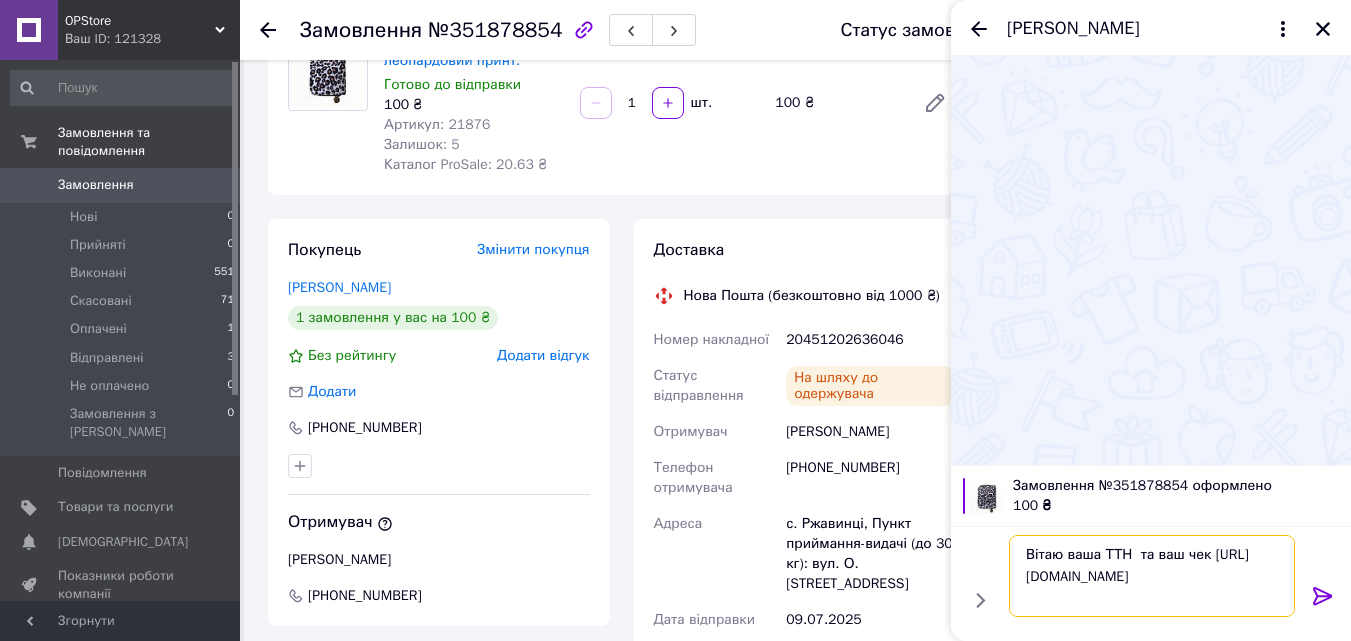 click on "Вітаю ваша ТТН  та ваш чек https://kasa.vchasno.ua/check-viewer/lyzj5R8ejdA" at bounding box center (1152, 576) 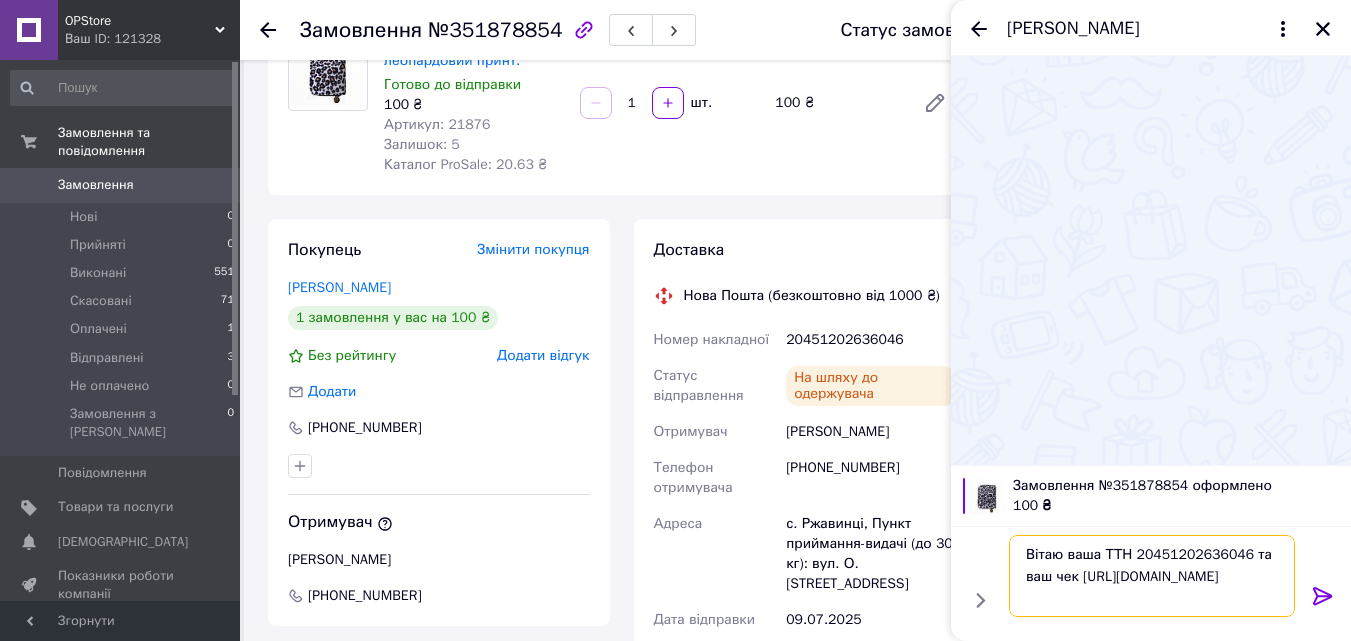 click on "Вітаю ваша ТТН 20451202636046 та ваш чек https://kasa.vchasno.ua/check-viewer/lyzj5R8ejdA" at bounding box center (1152, 576) 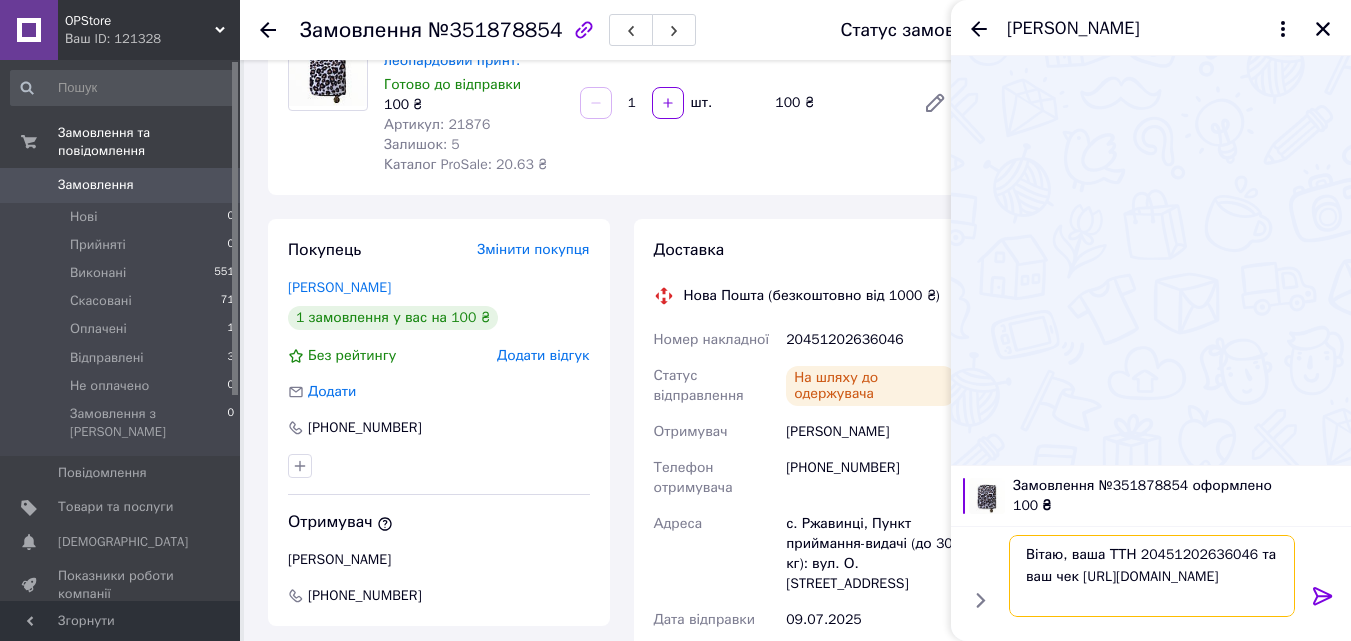 type on "Вітаю, ваша ТТН 20451202636046 та ваш чек https://kasa.vchasno.ua/check-viewer/lyzj5R8ejdA" 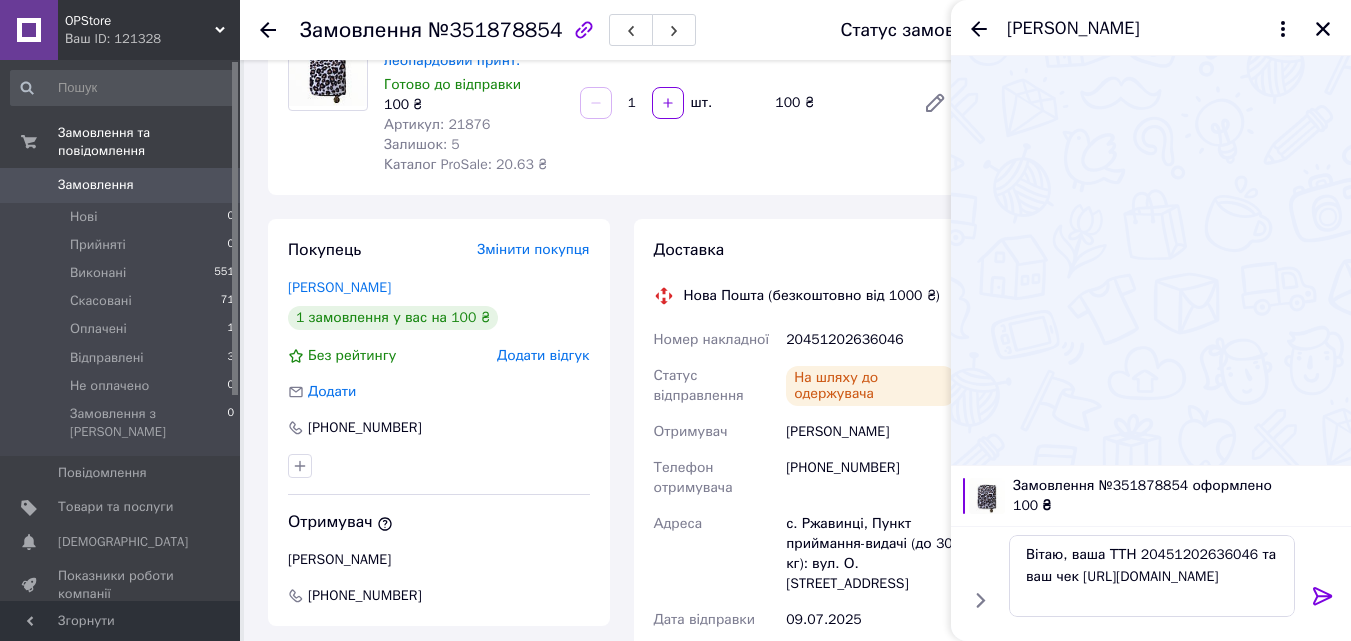 click 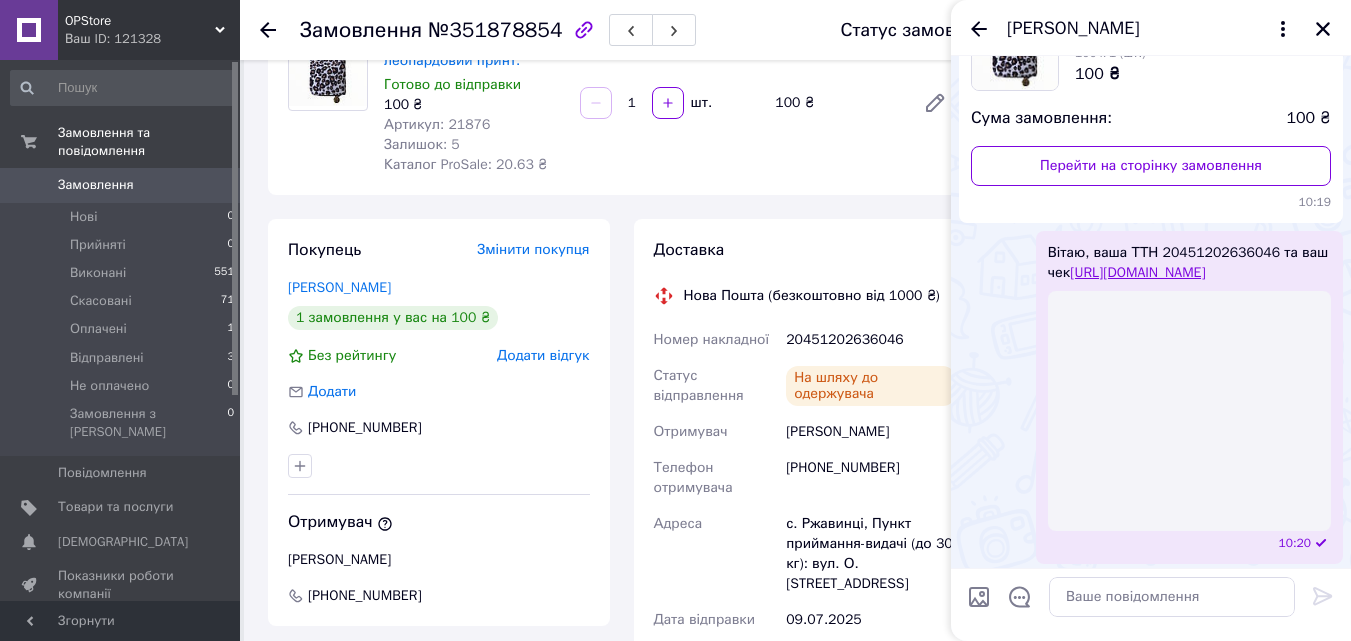 scroll, scrollTop: 200, scrollLeft: 0, axis: vertical 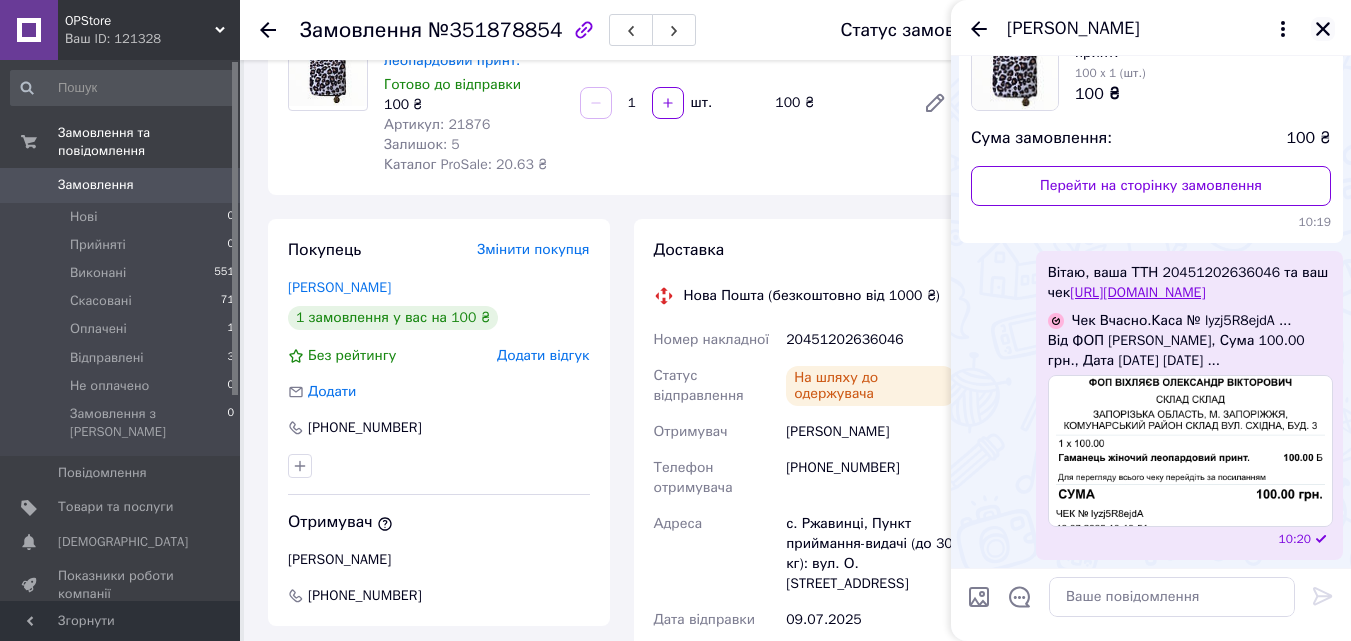 click 